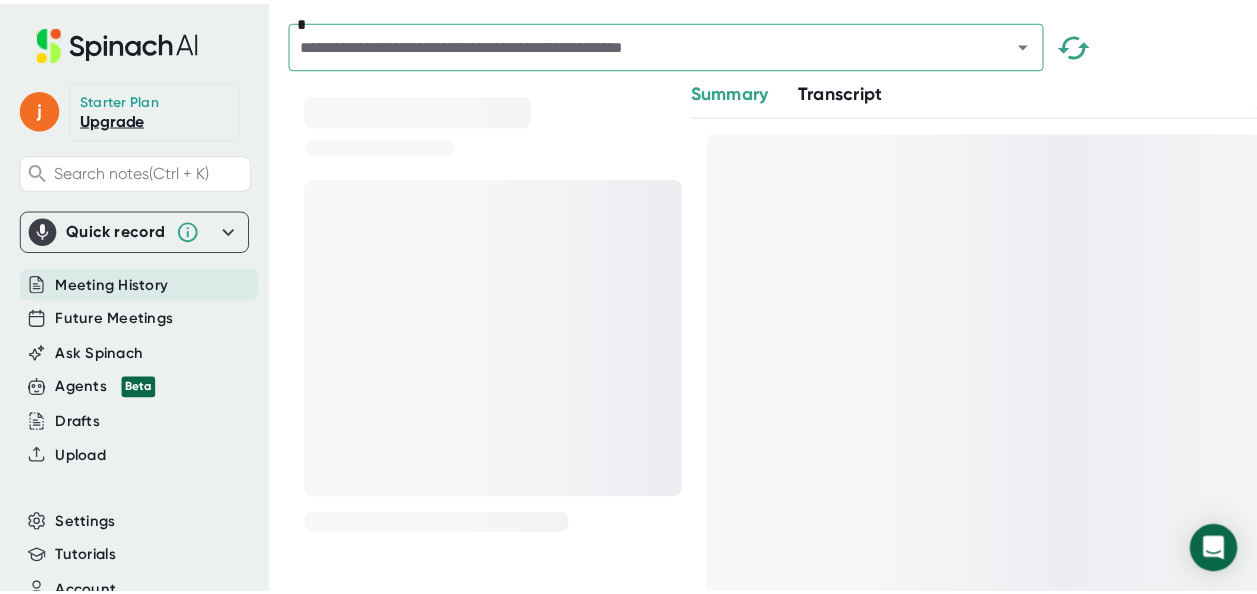scroll, scrollTop: 0, scrollLeft: 0, axis: both 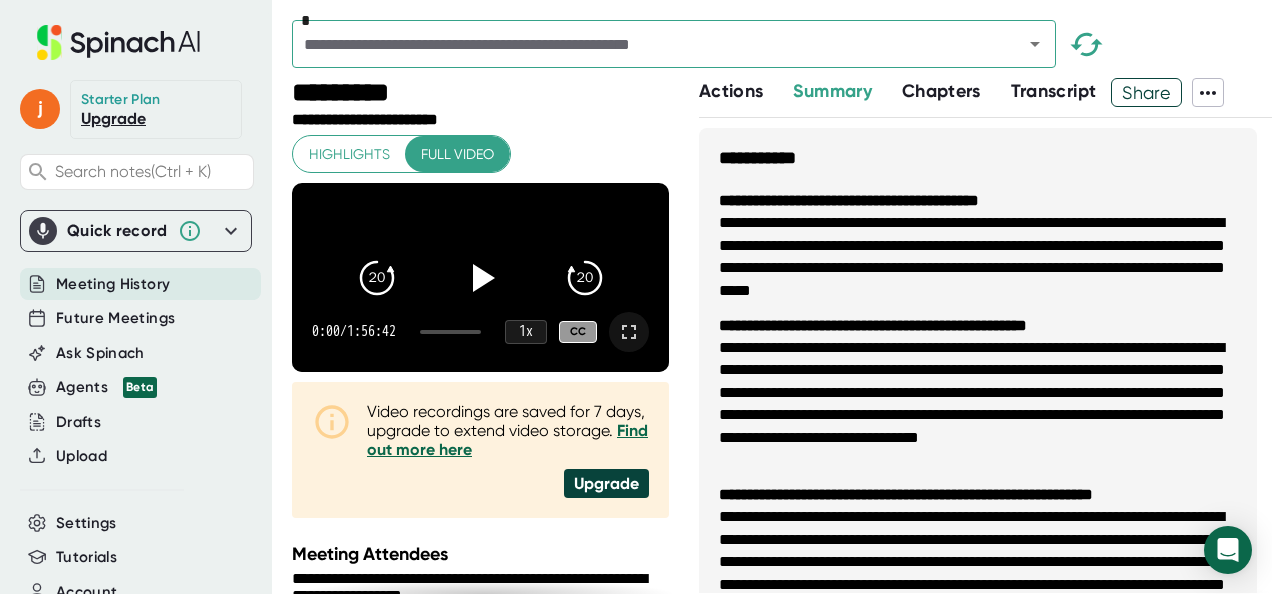 click 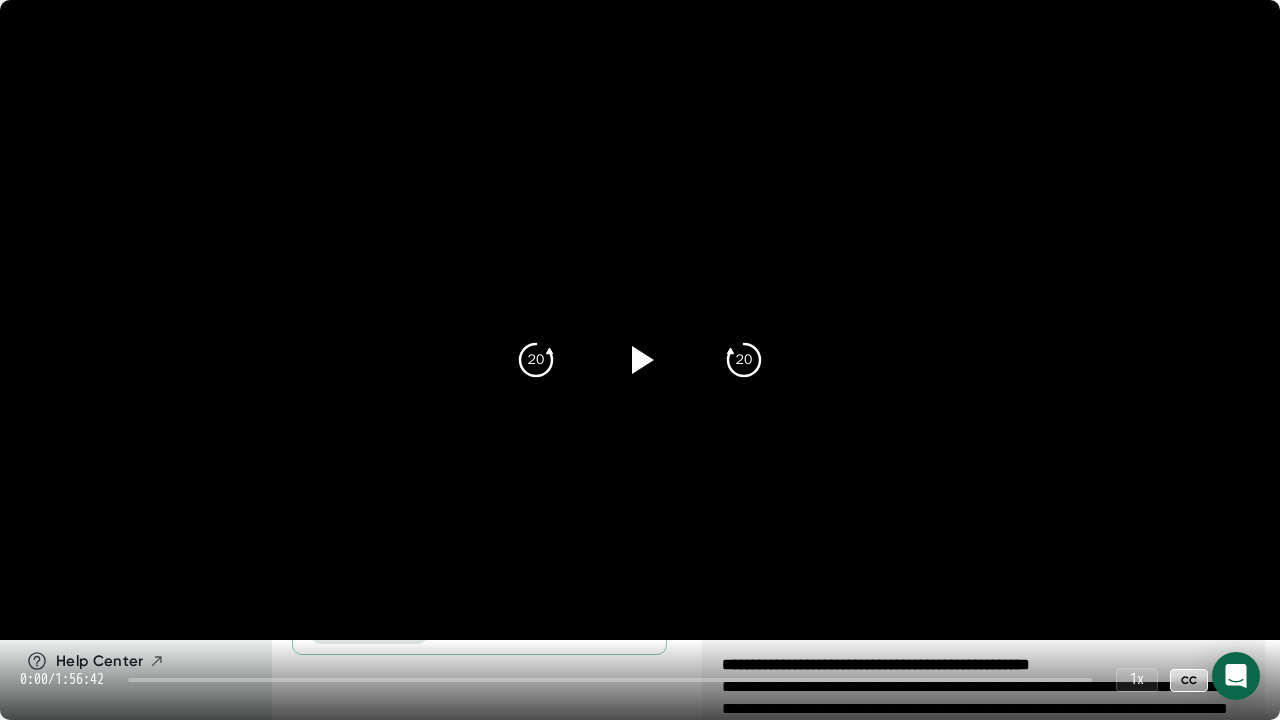 click on "0:00  /  1:56:42 1 x CC" at bounding box center (640, 680) 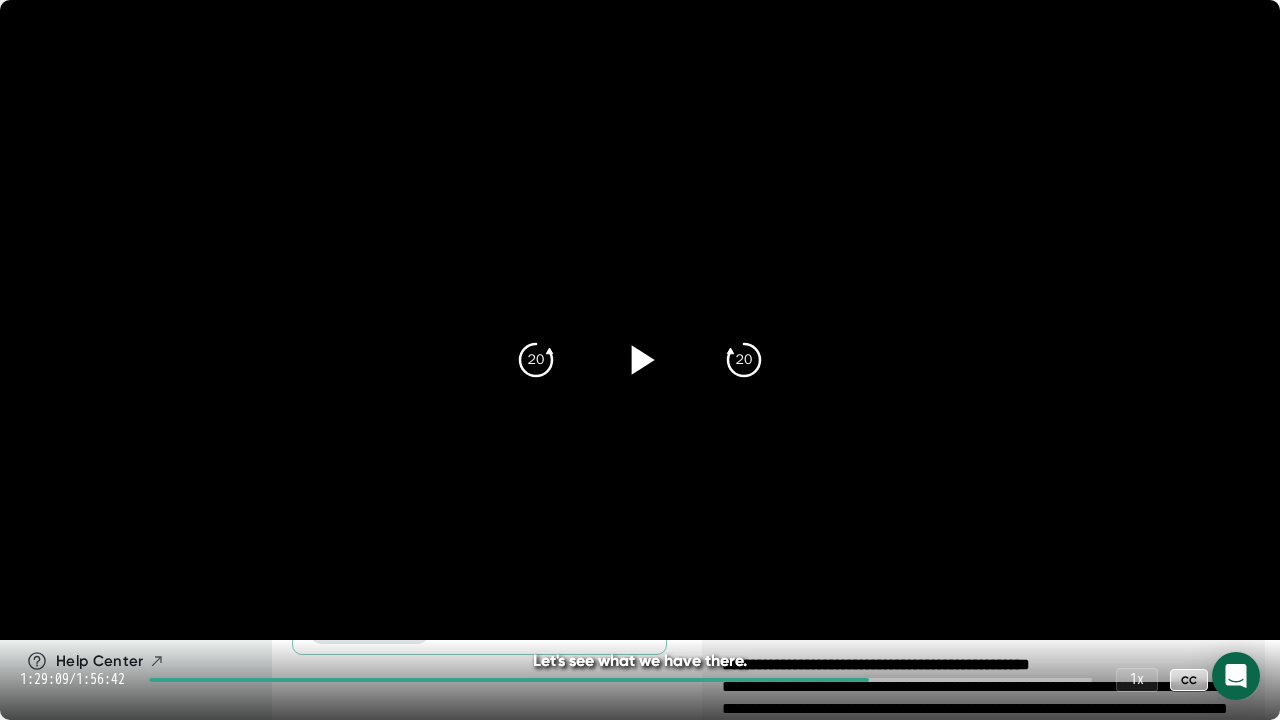 click 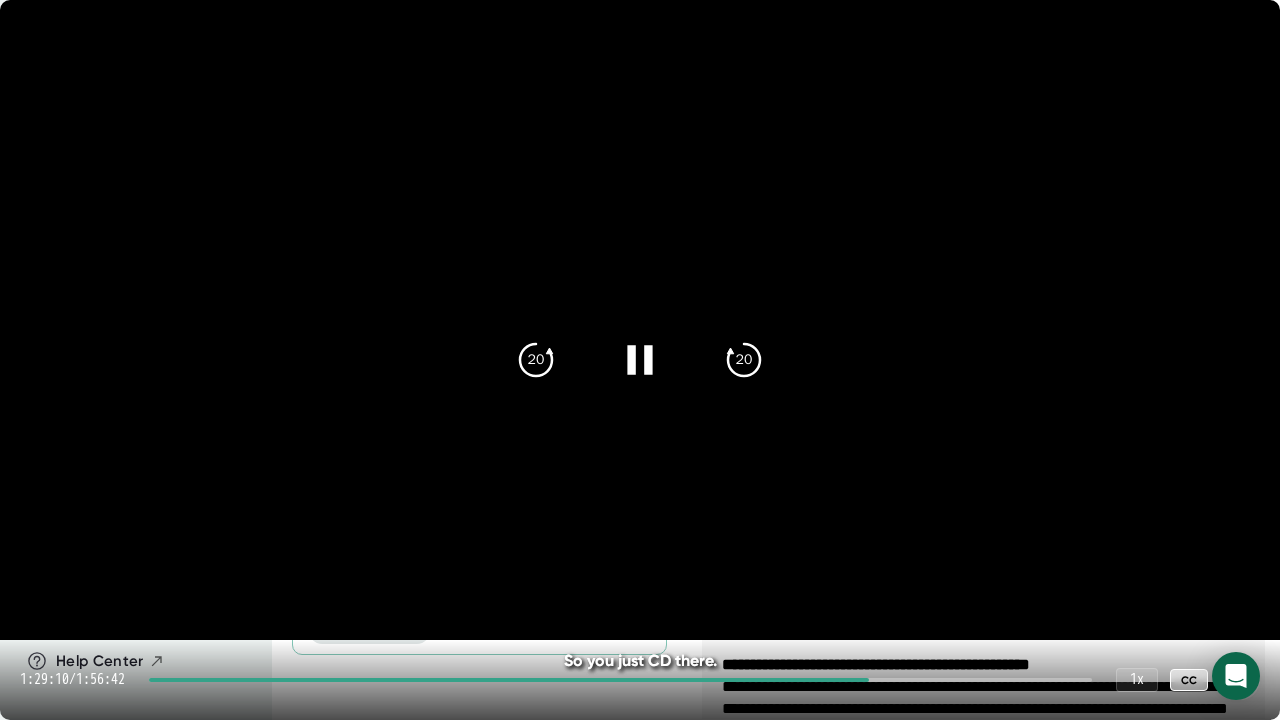 click on "1:29:10  /  1:56:42 1 x CC" at bounding box center [640, 680] 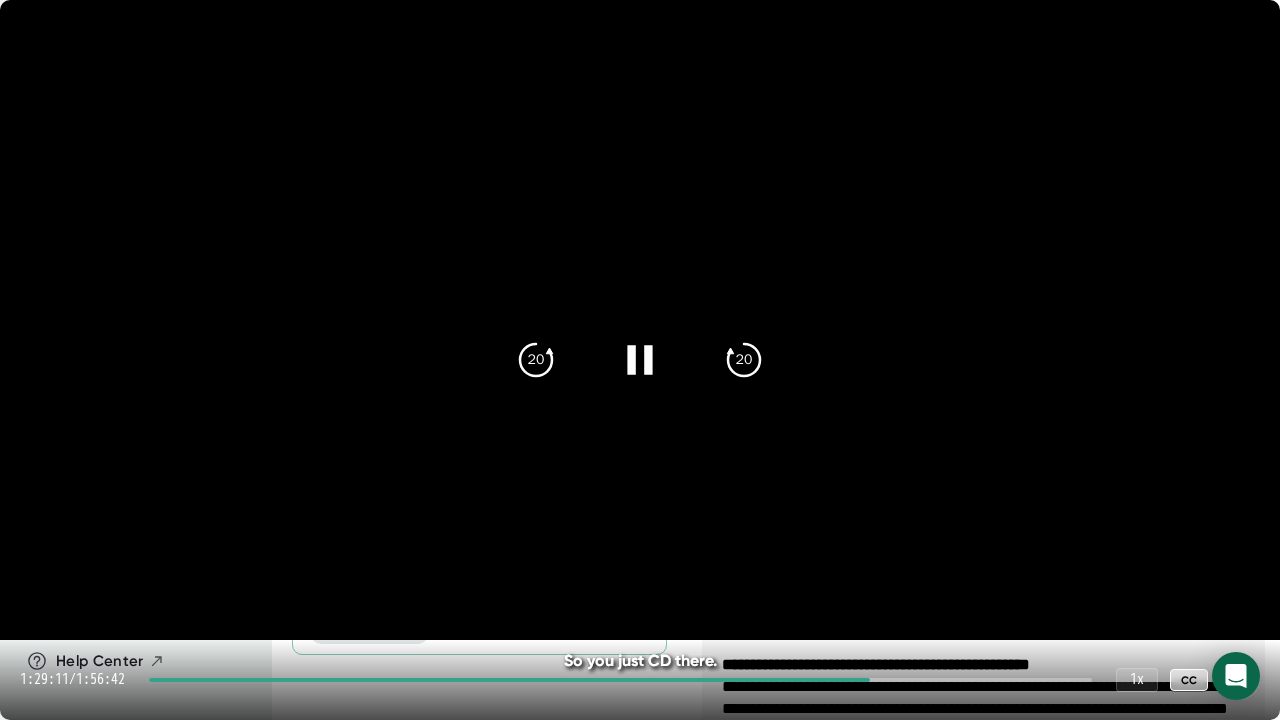 click on "1:29:11  /  1:56:42 1 x CC" at bounding box center [640, 680] 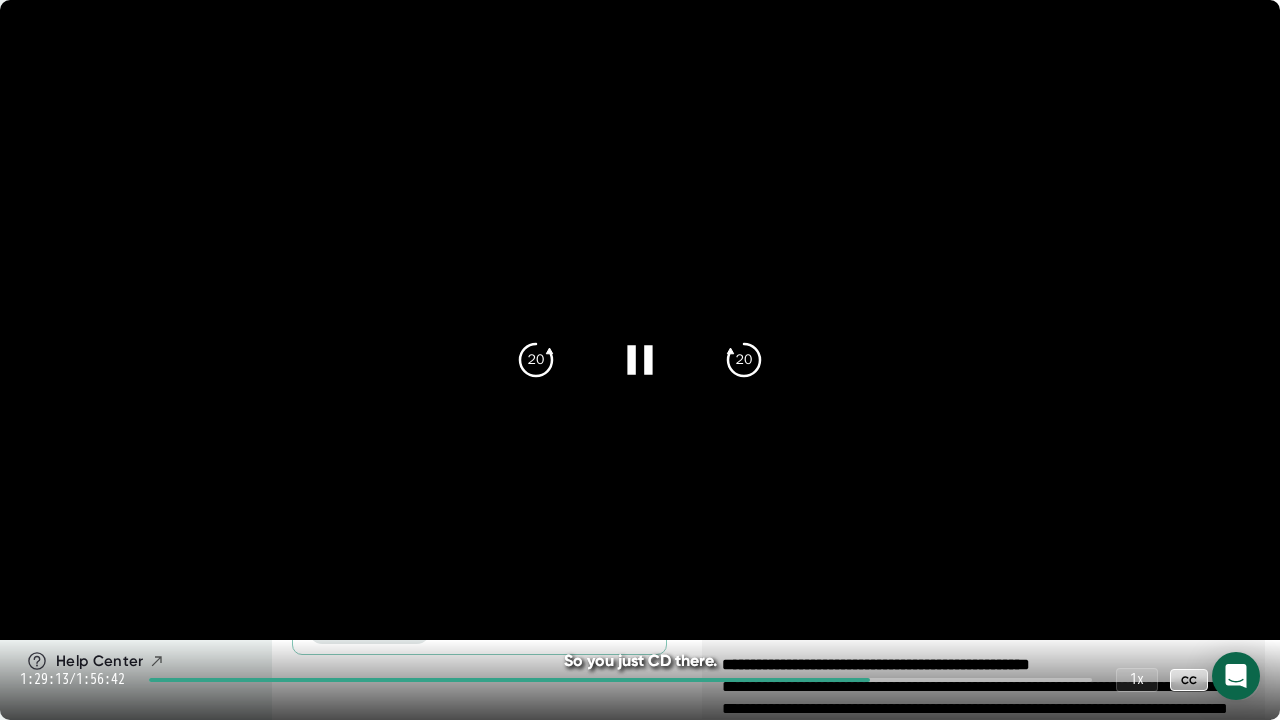 click at bounding box center (620, 680) 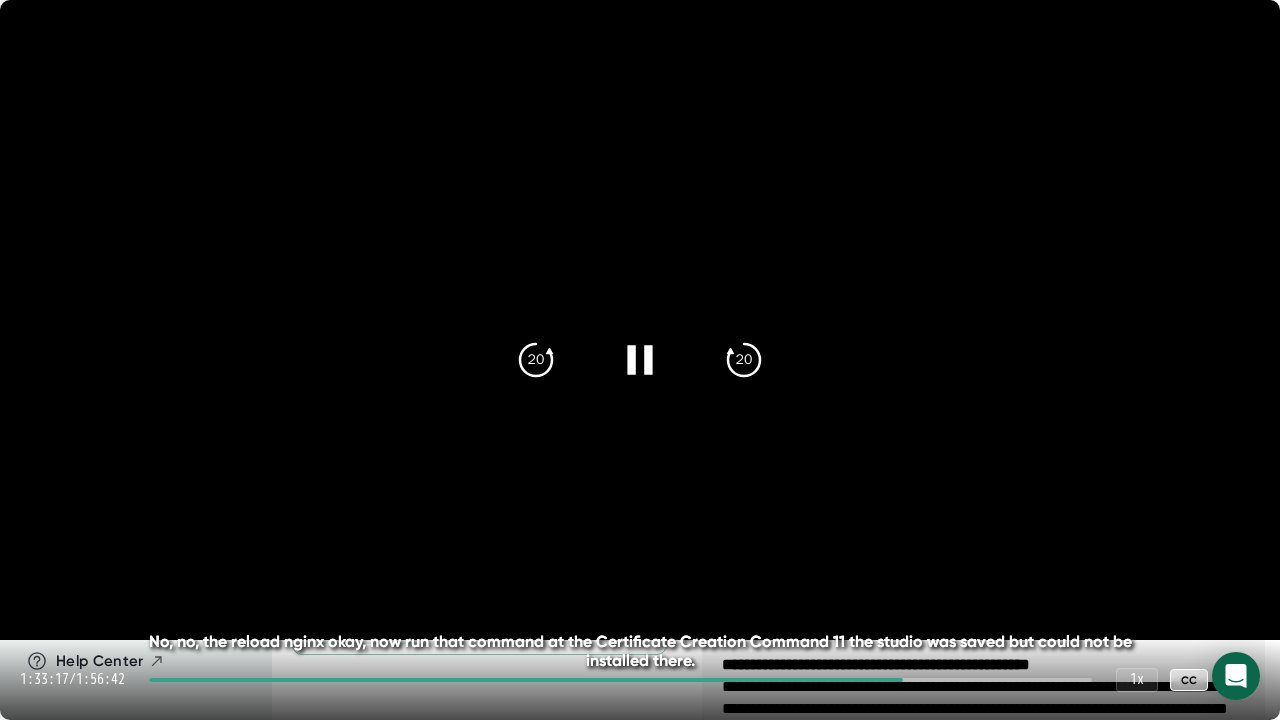 click at bounding box center [620, 680] 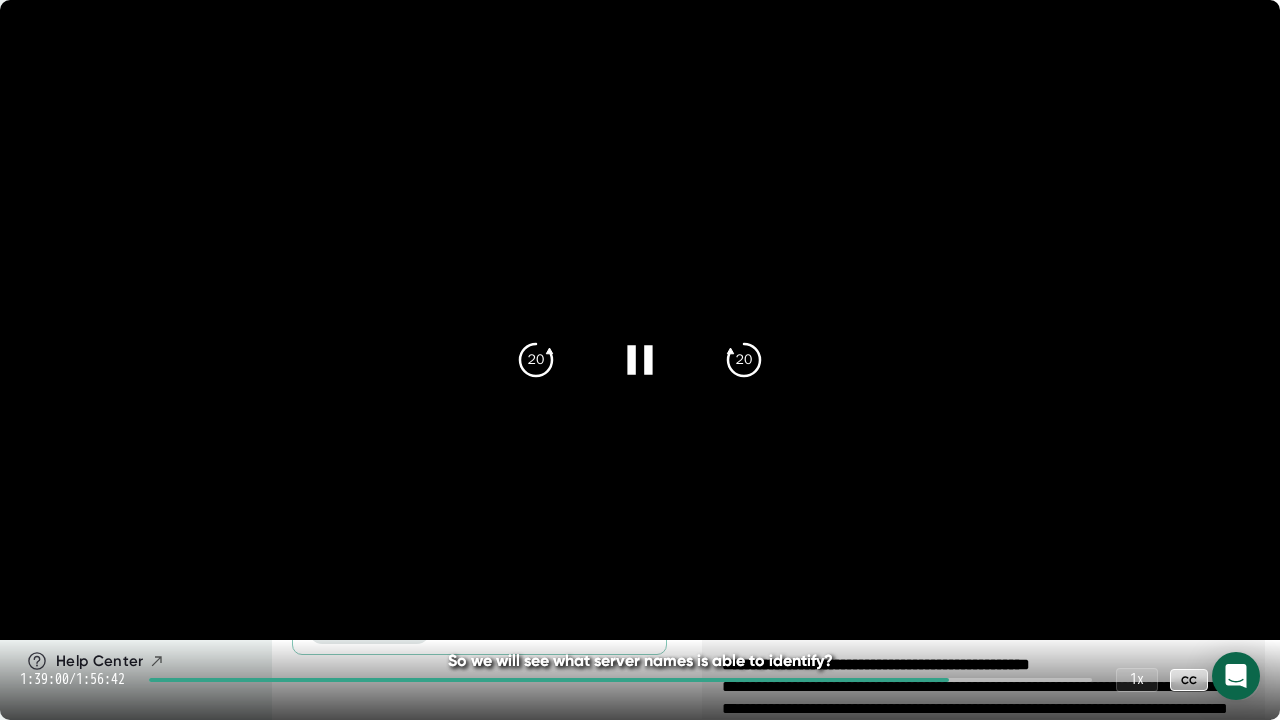 click at bounding box center [620, 680] 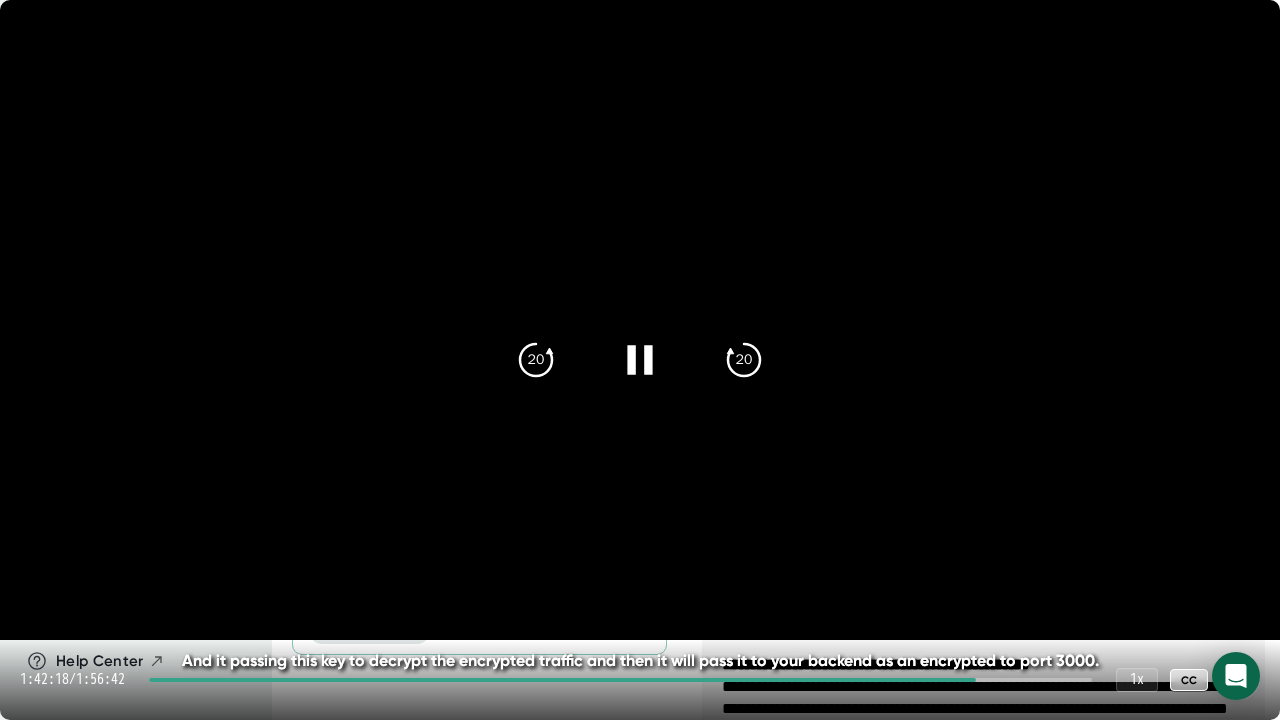 click at bounding box center (620, 680) 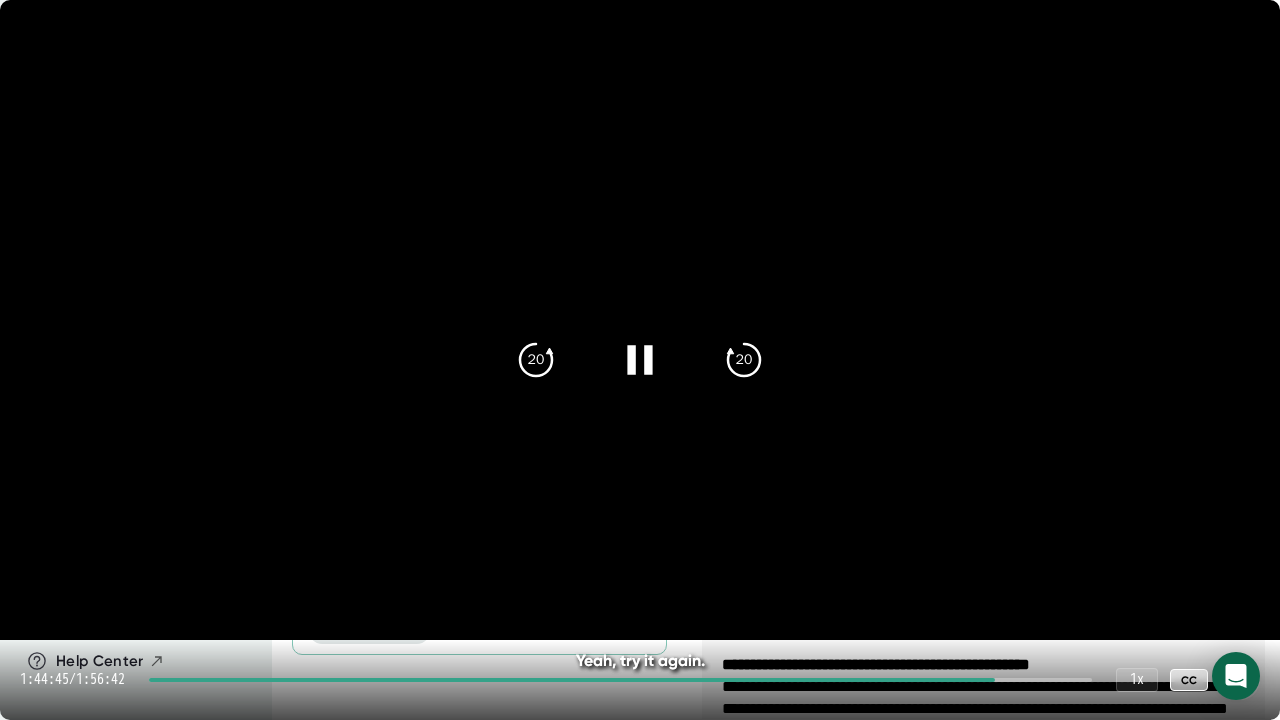 click at bounding box center [572, 680] 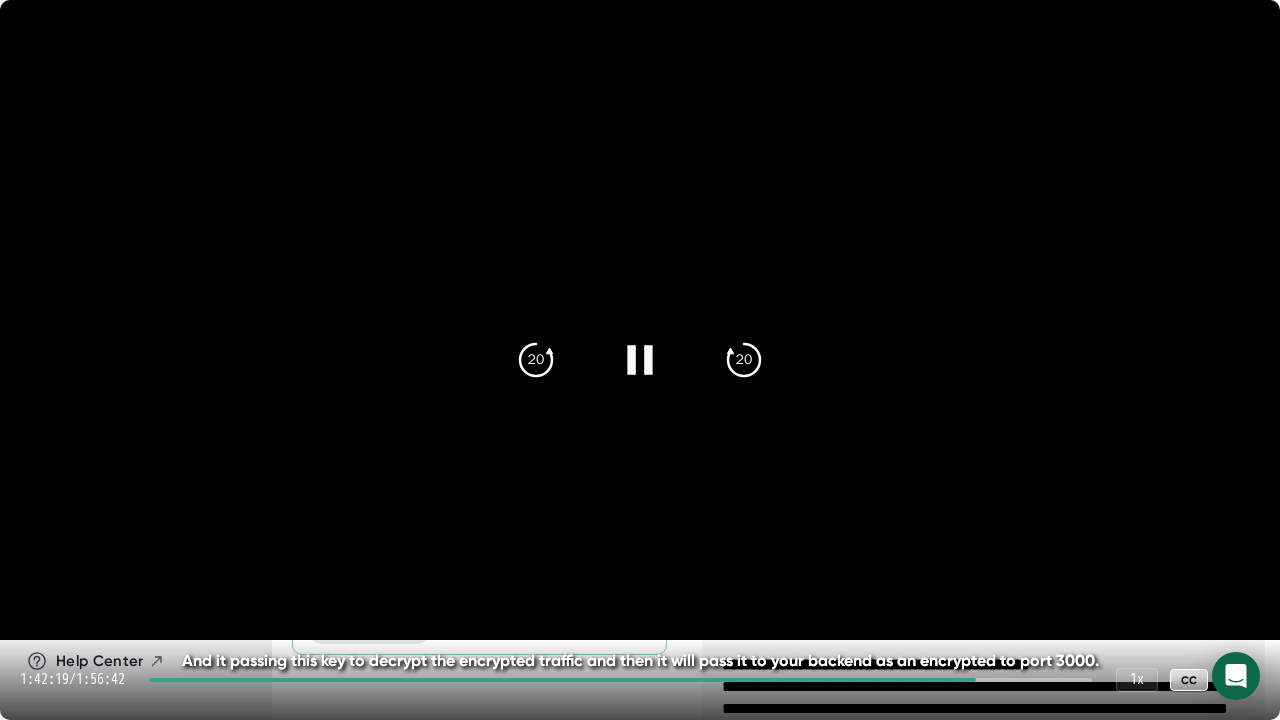 click at bounding box center [562, 680] 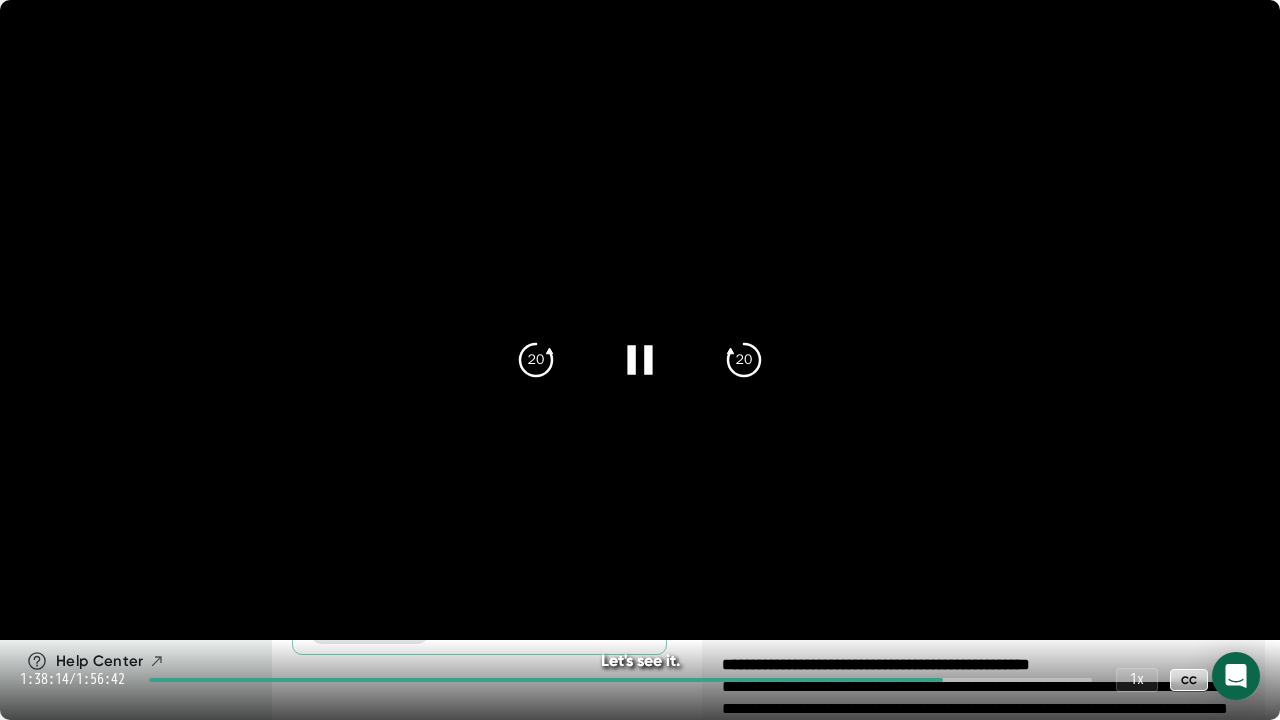click at bounding box center (546, 680) 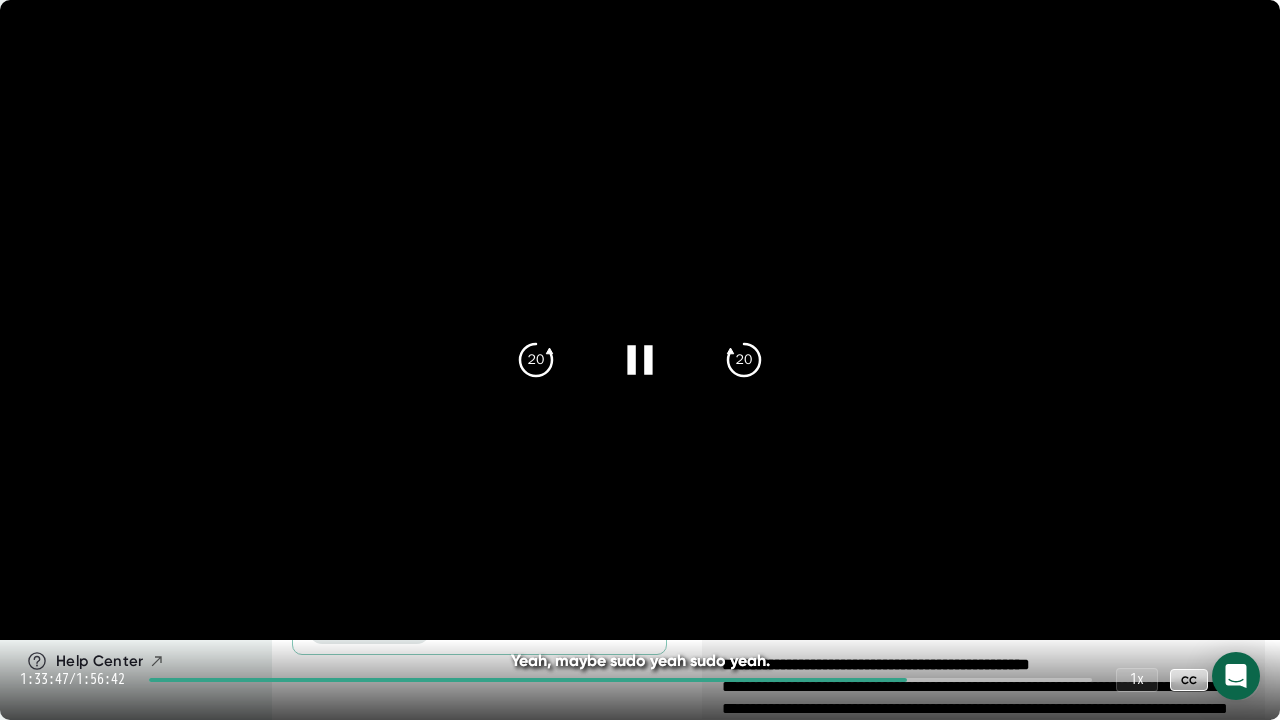 click on "1:33:47  /  1:56:42 1 x CC" at bounding box center [640, 680] 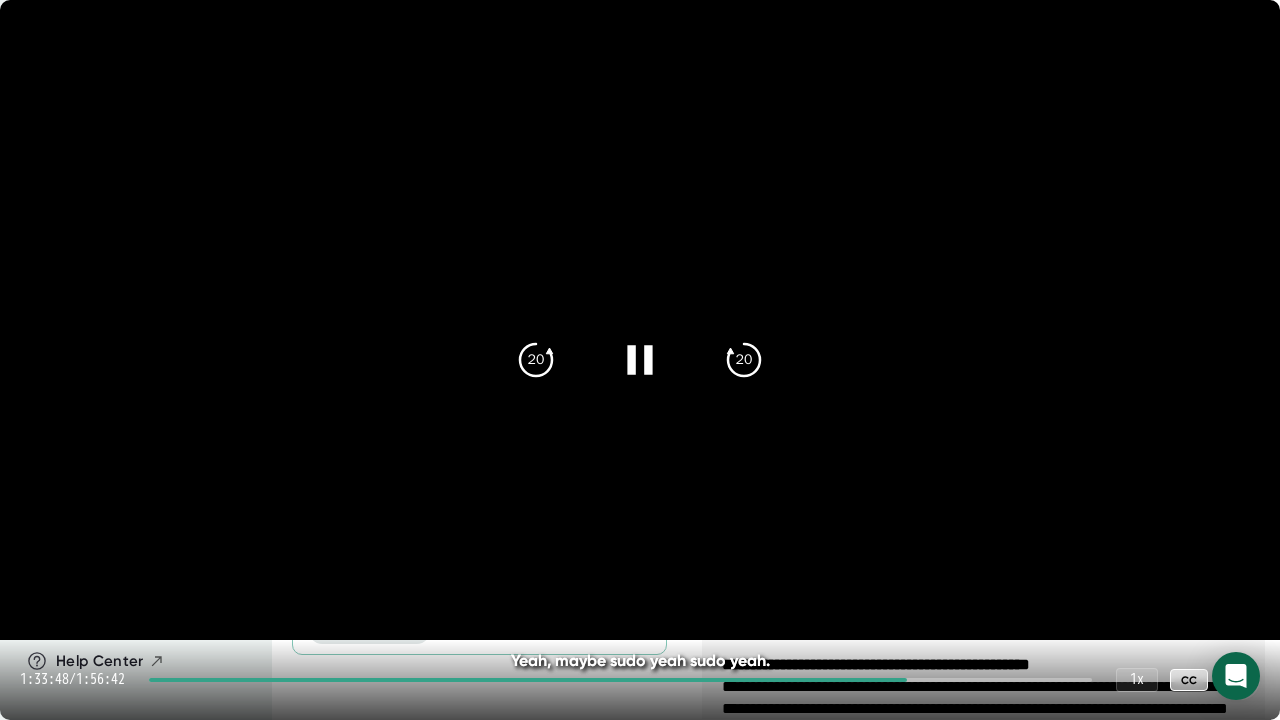 click at bounding box center (528, 680) 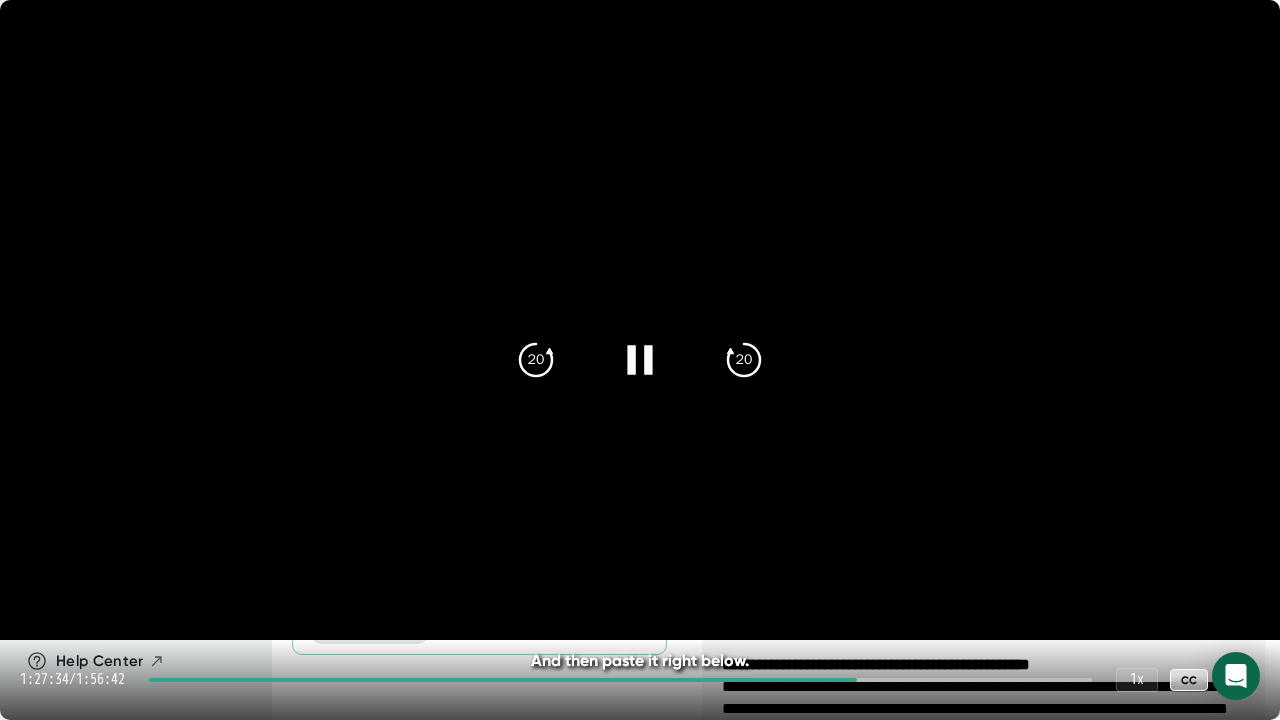 click on "1:27:34  /  1:56:42 1 x CC" at bounding box center (640, 680) 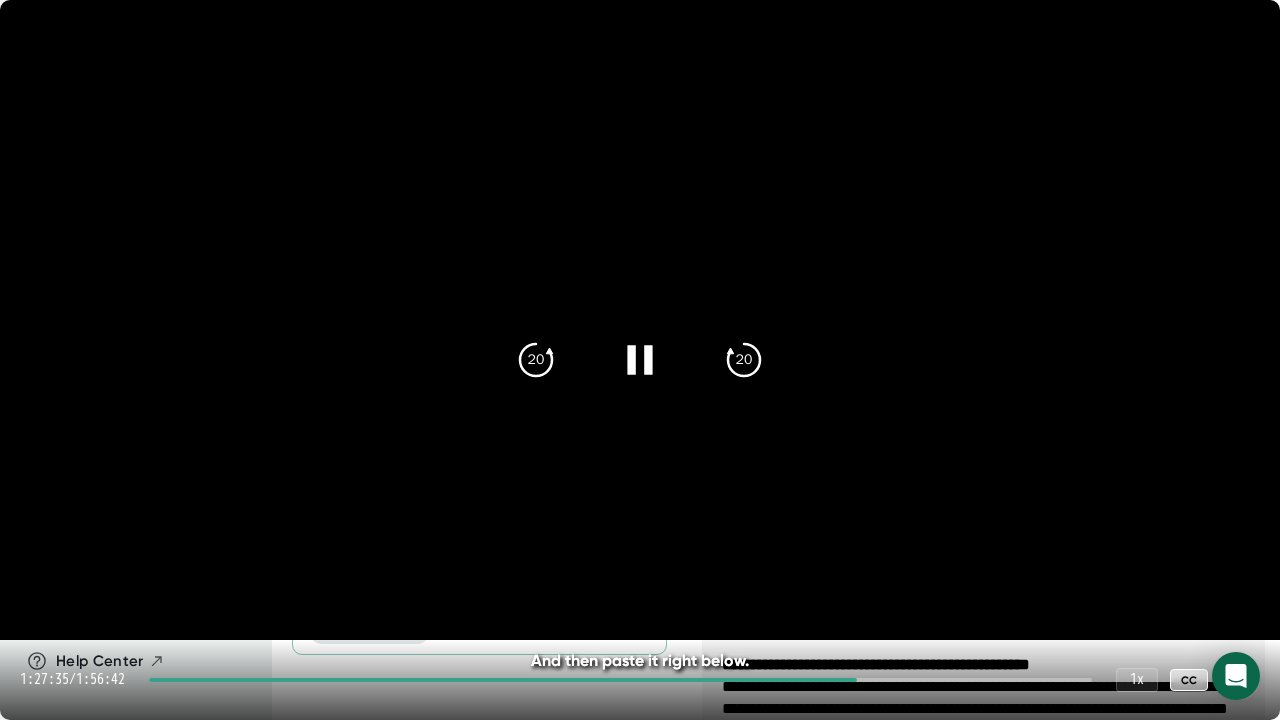 click on "1:27:35  /  1:56:42 1 x CC" at bounding box center [640, 680] 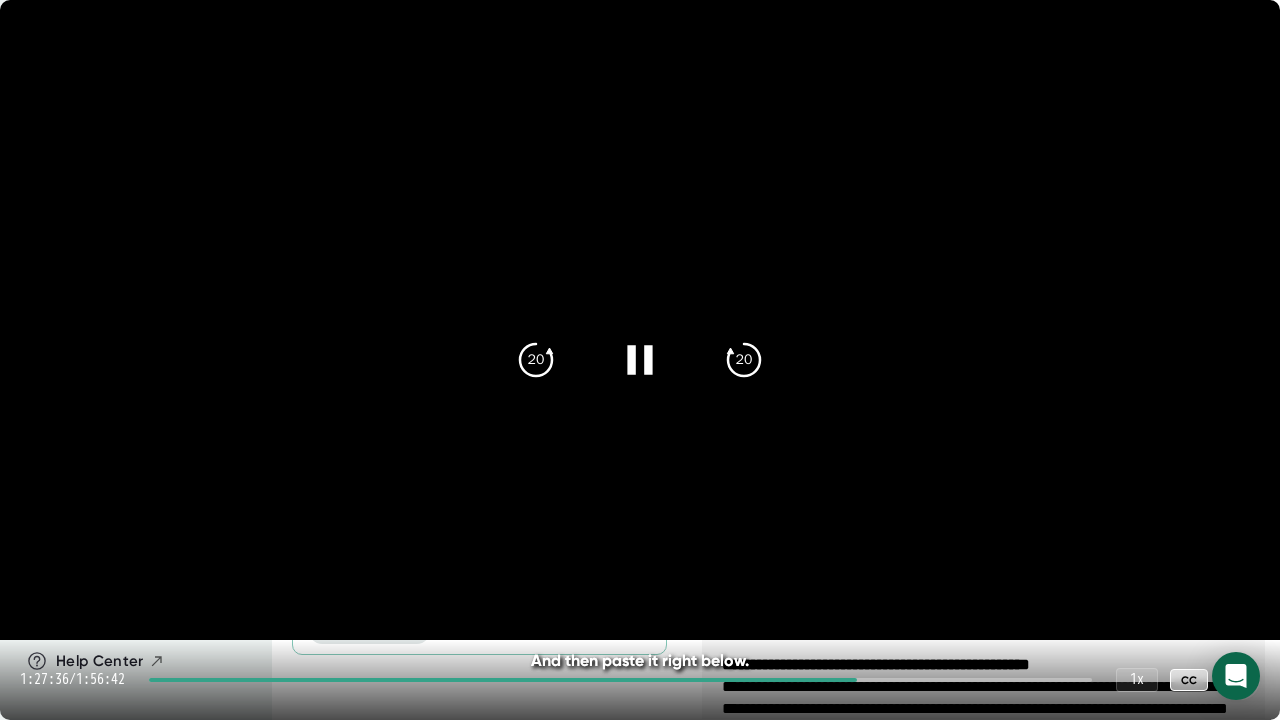 click at bounding box center (503, 680) 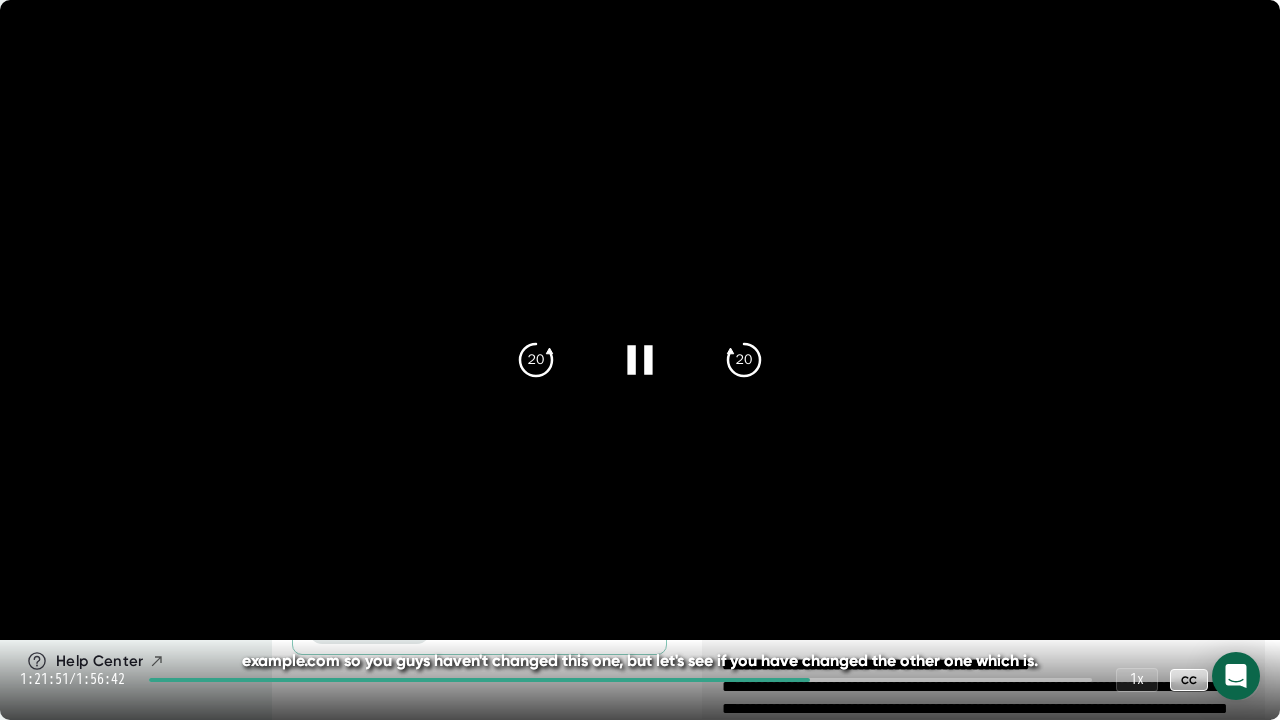 click at bounding box center [479, 680] 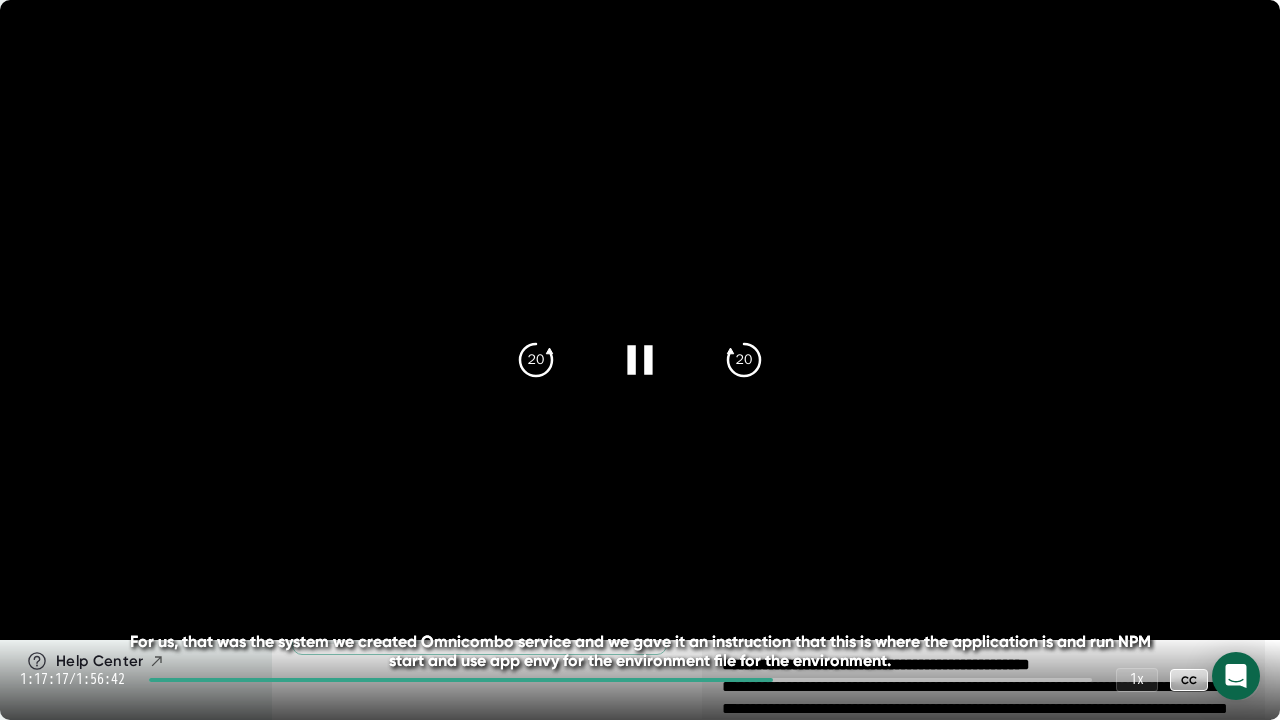 click on "1:17:17  /  1:56:42 1 x CC" at bounding box center (640, 680) 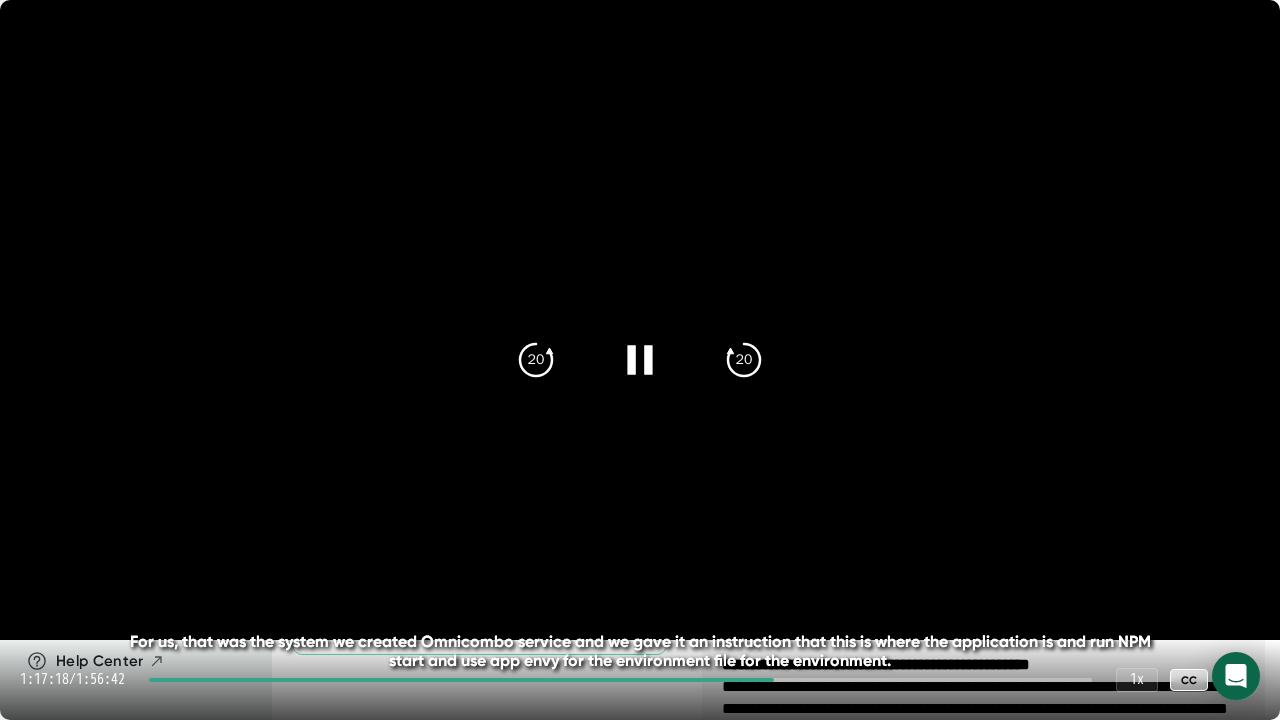 click at bounding box center (461, 680) 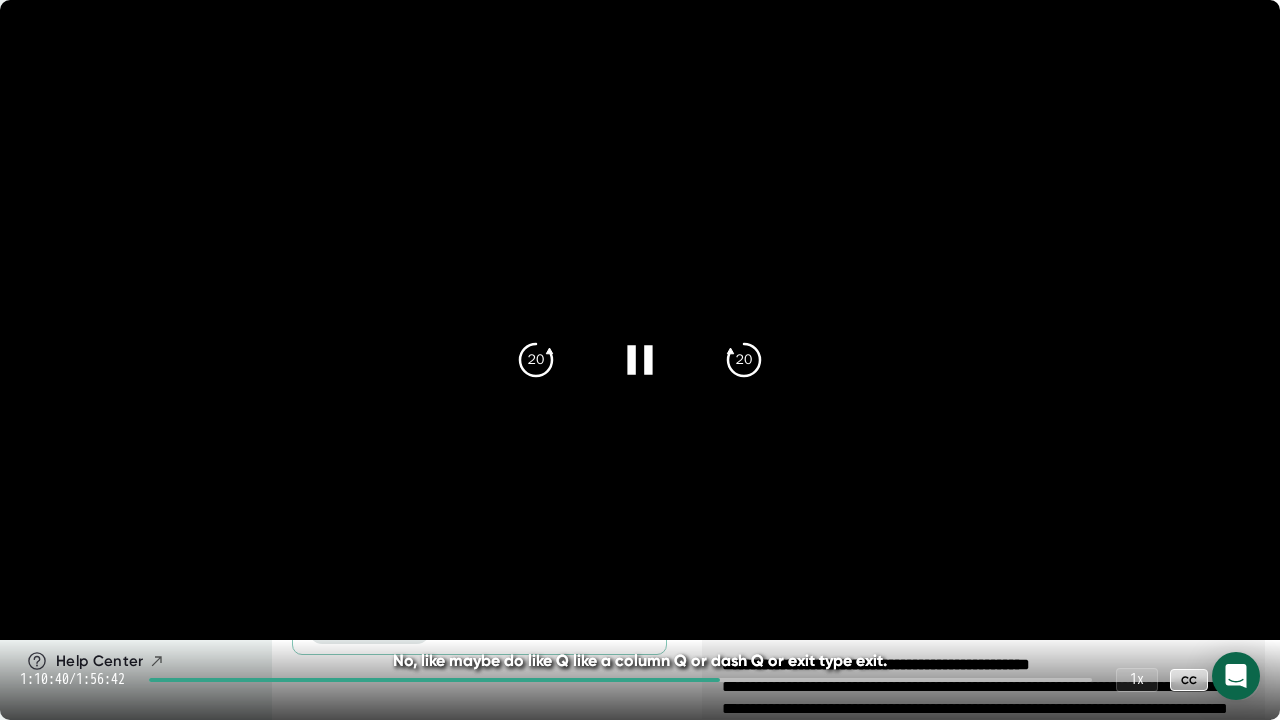 click at bounding box center (434, 680) 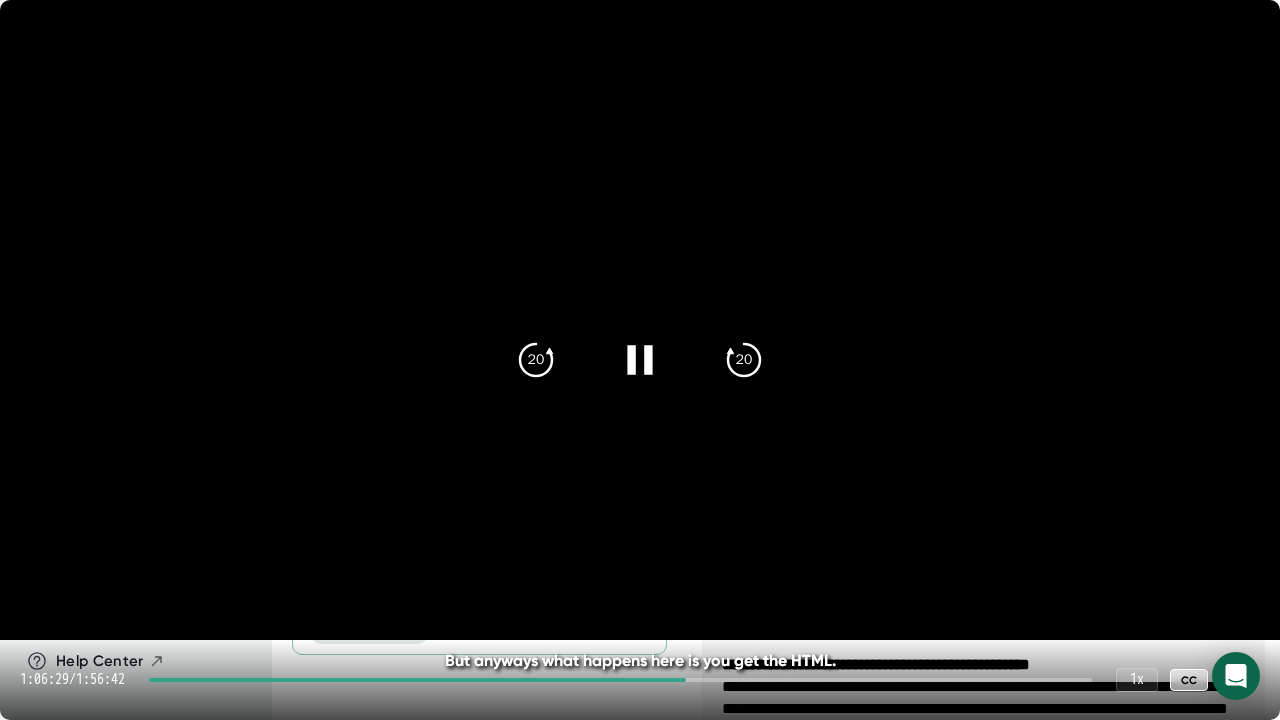 click at bounding box center (417, 680) 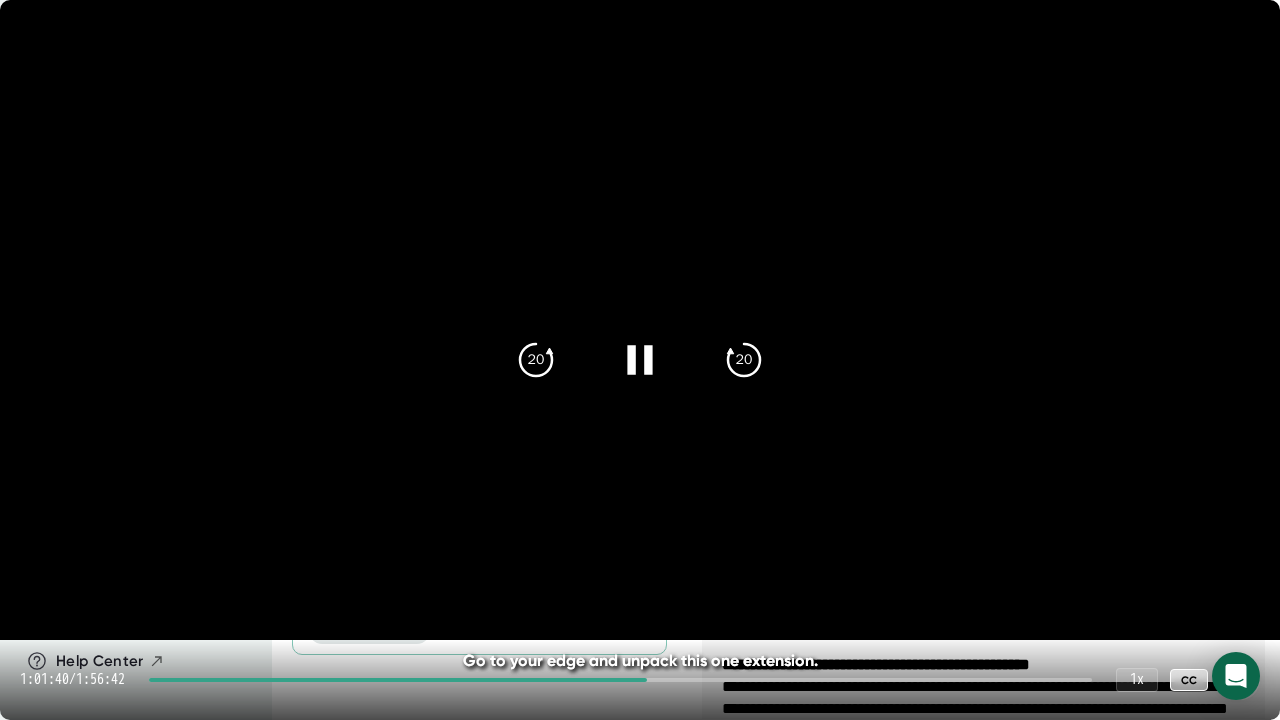 click at bounding box center (398, 680) 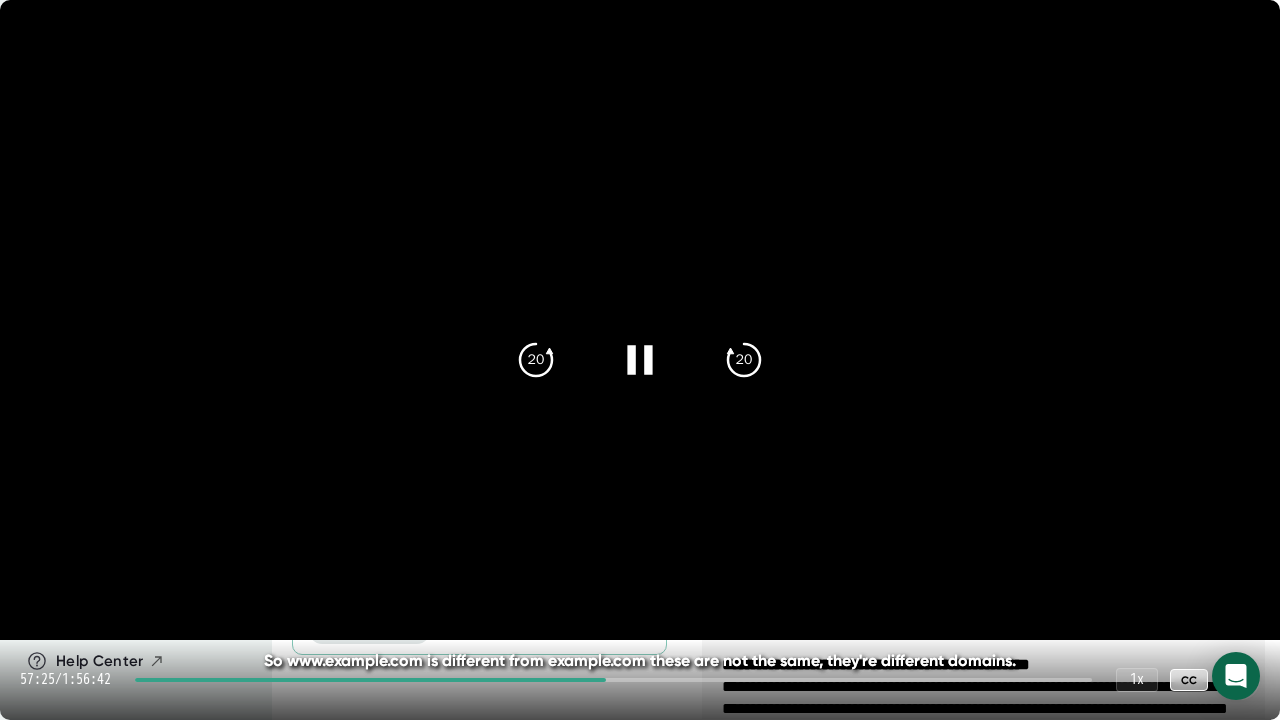 click at bounding box center (370, 680) 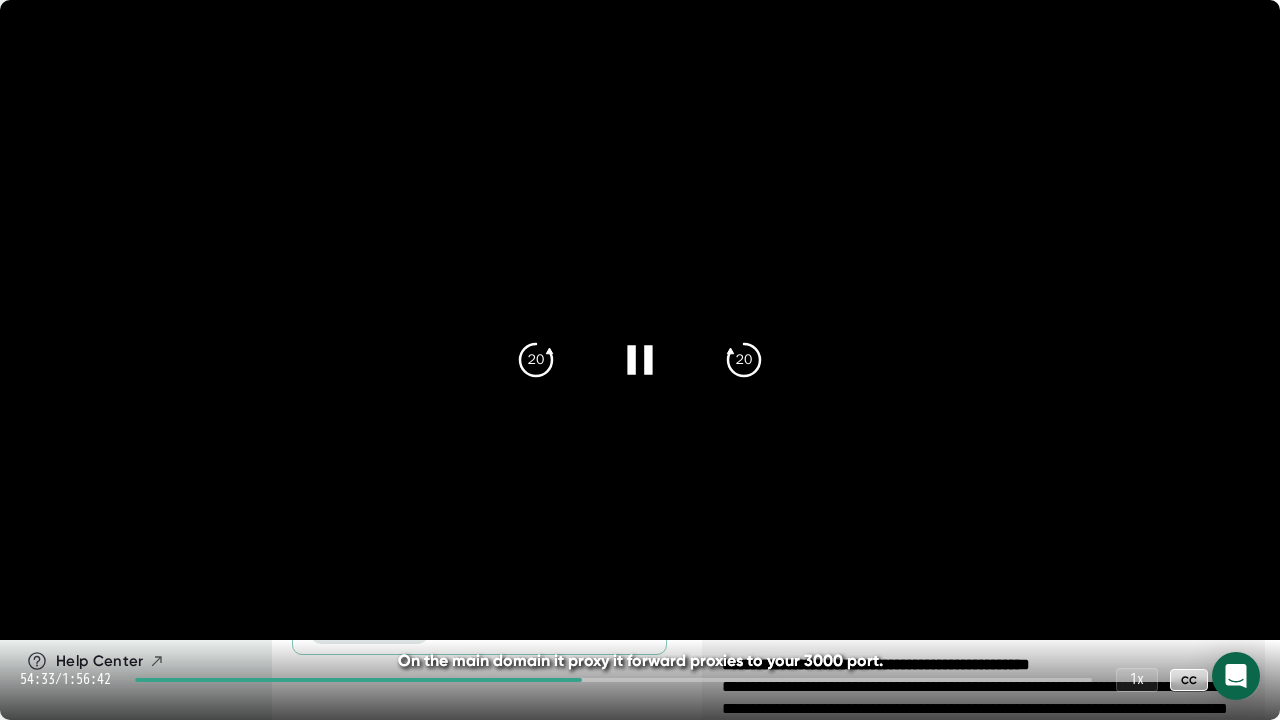 click at bounding box center [358, 680] 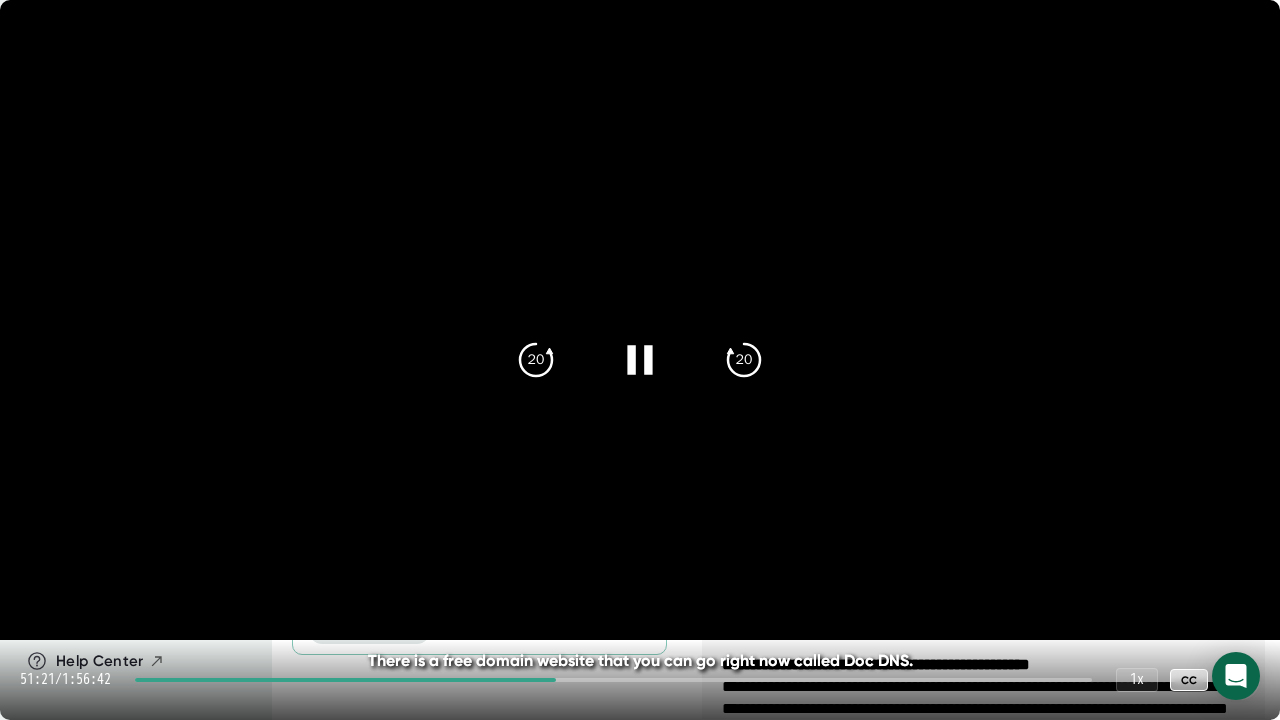 click on "51:21  /  1:56:42 1 x CC" at bounding box center [640, 680] 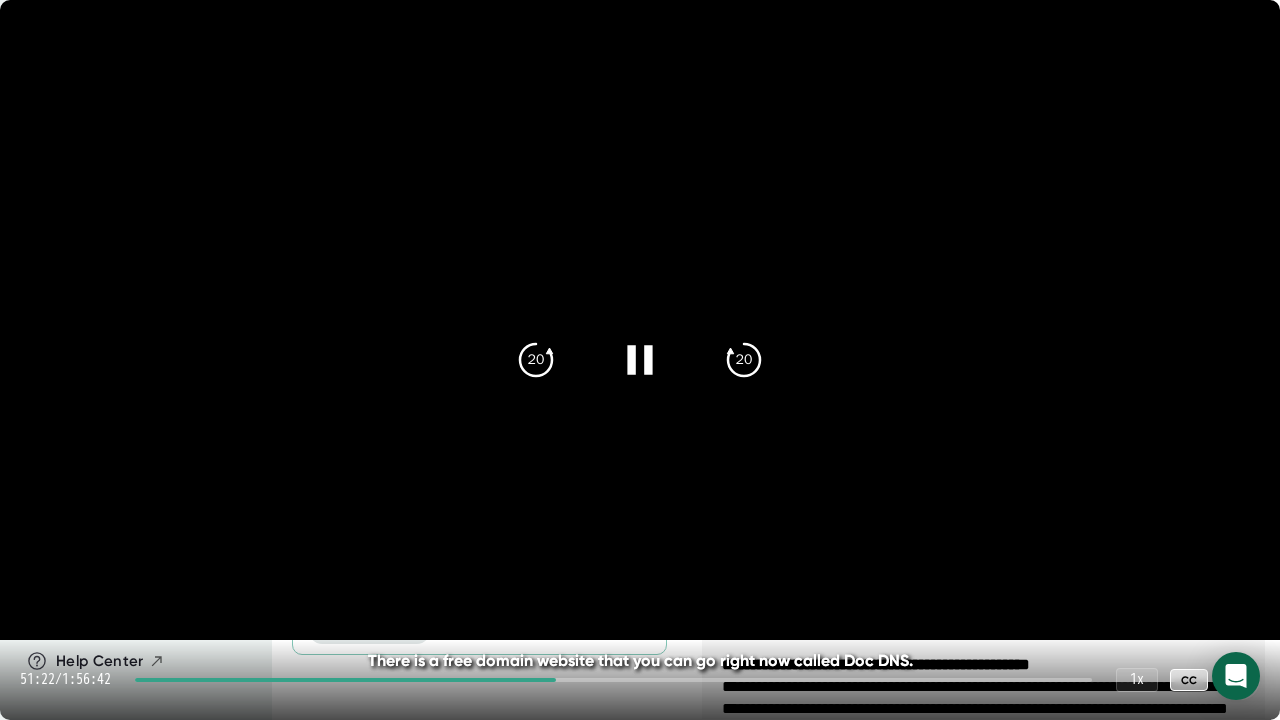click at bounding box center [613, 680] 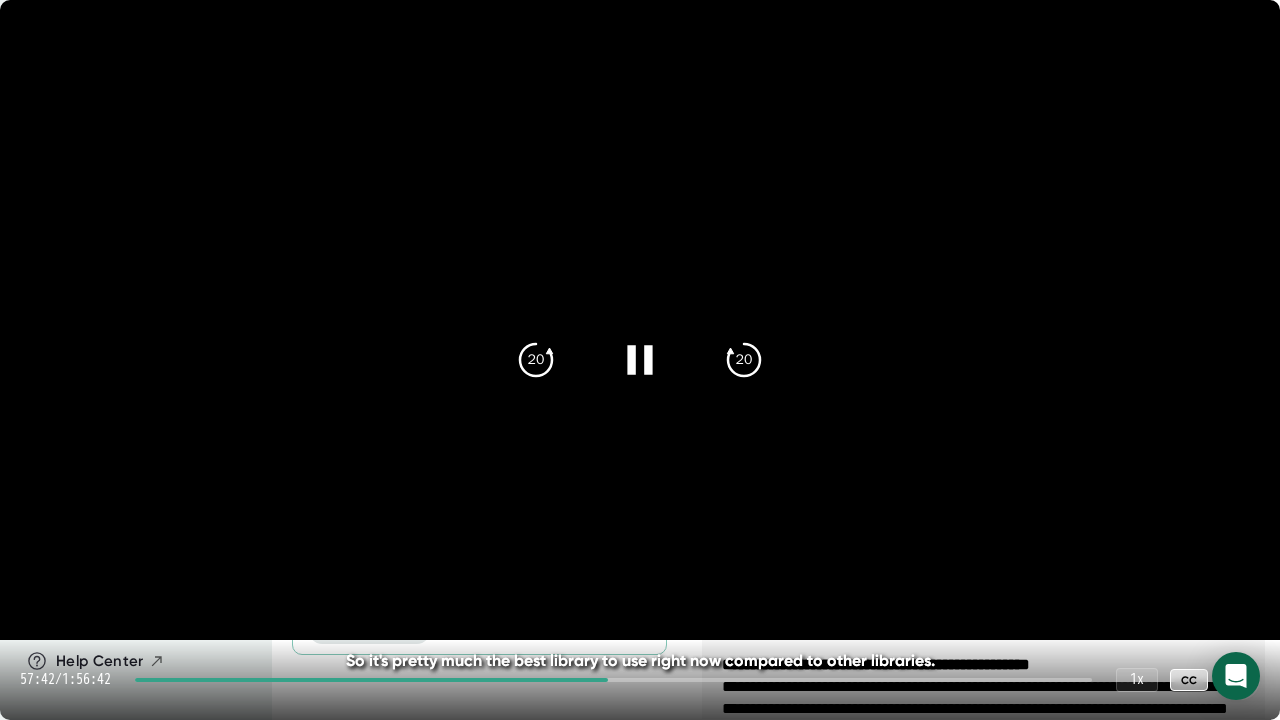 click at bounding box center [613, 680] 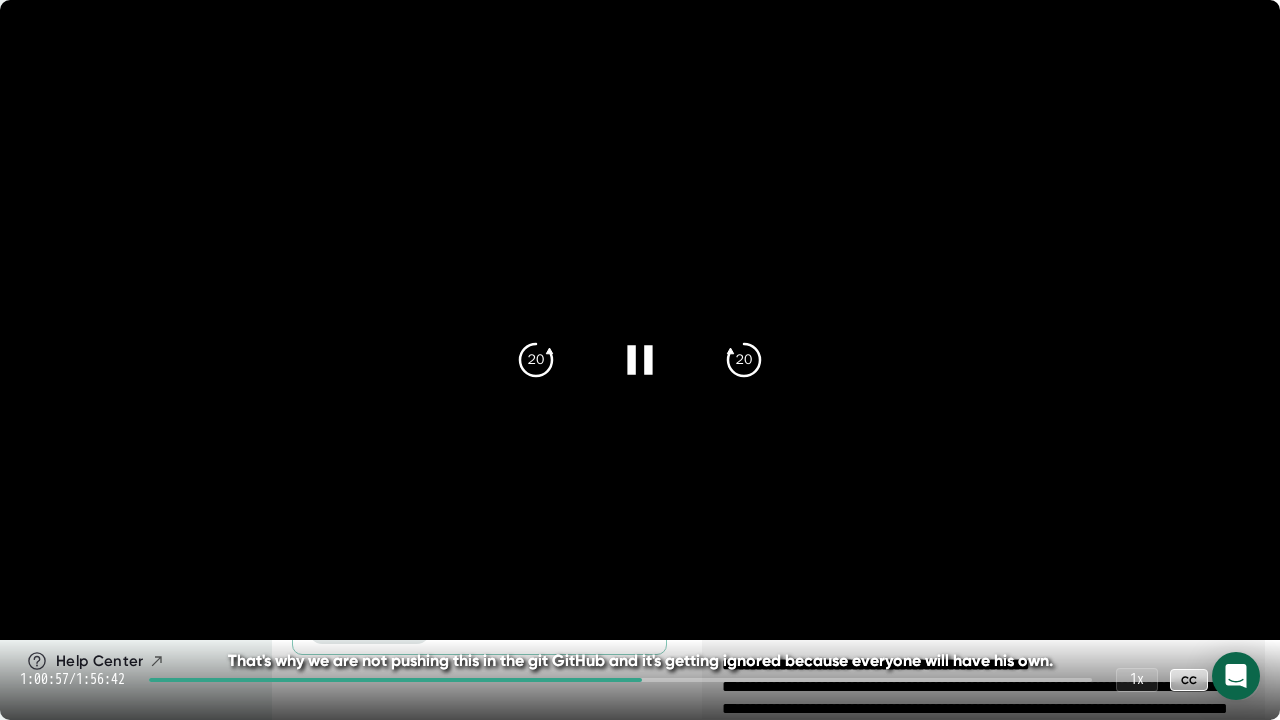 click at bounding box center [395, 680] 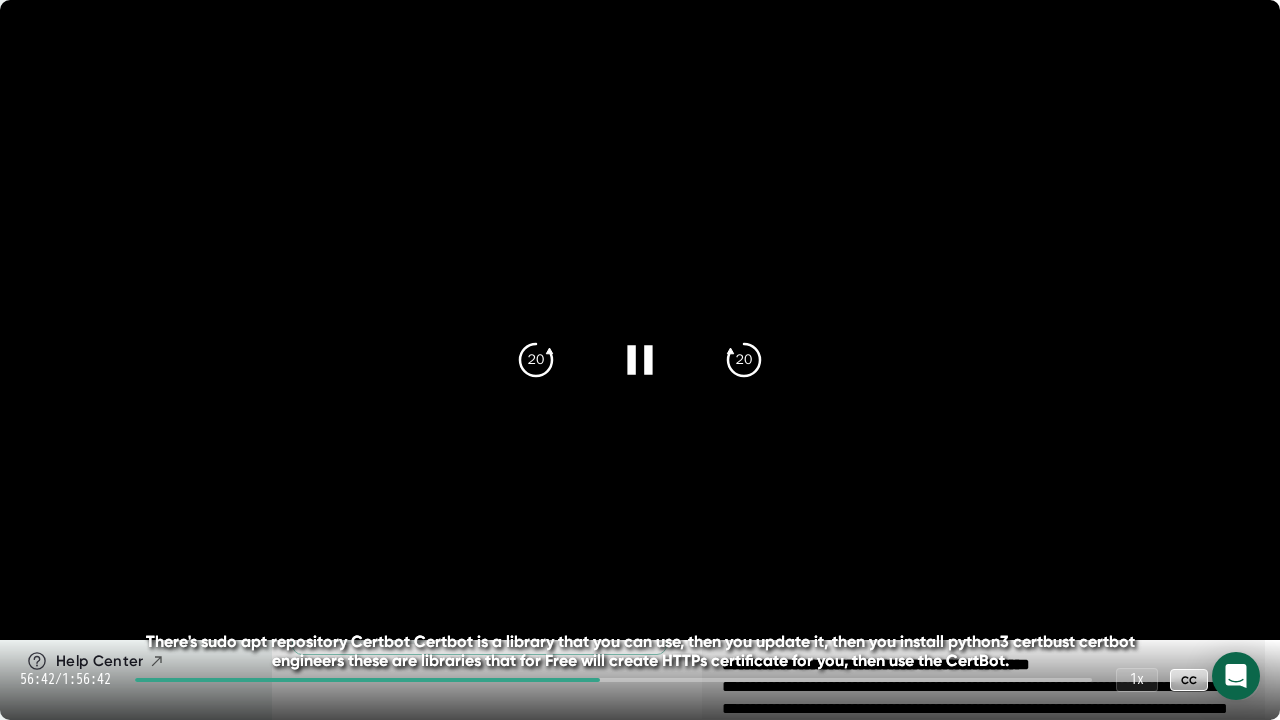 click at bounding box center (613, 680) 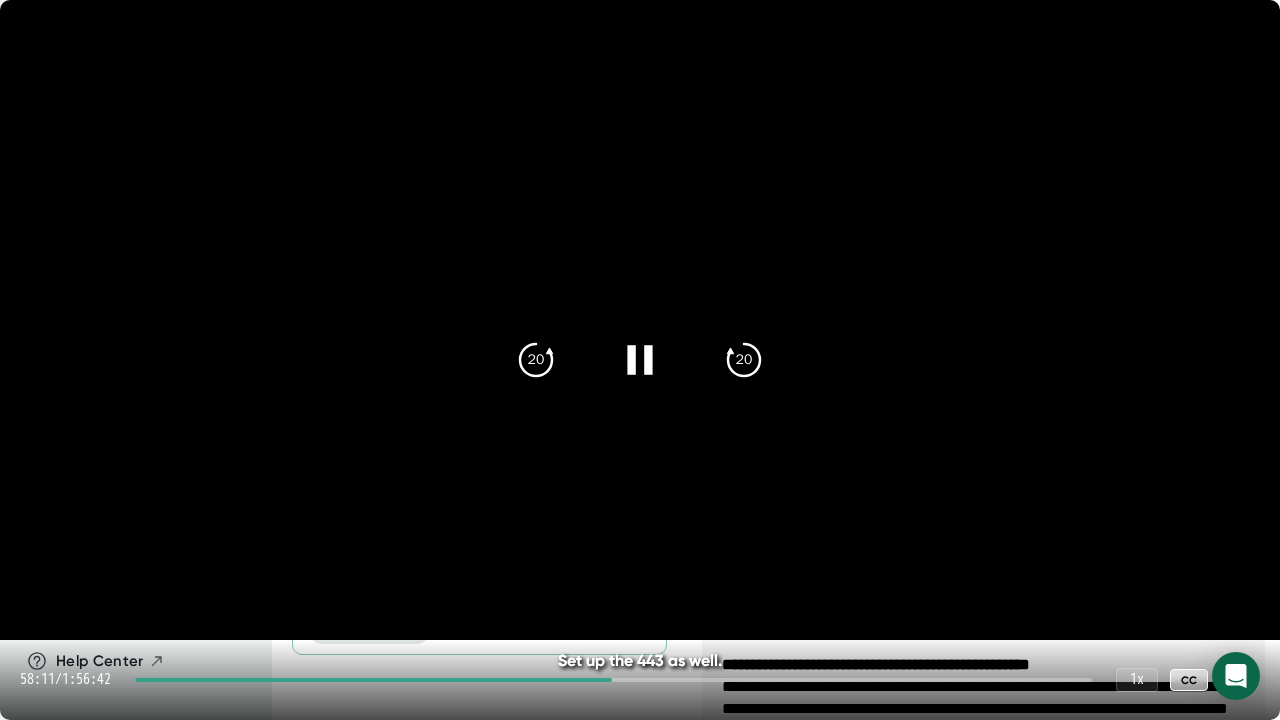 click at bounding box center (613, 680) 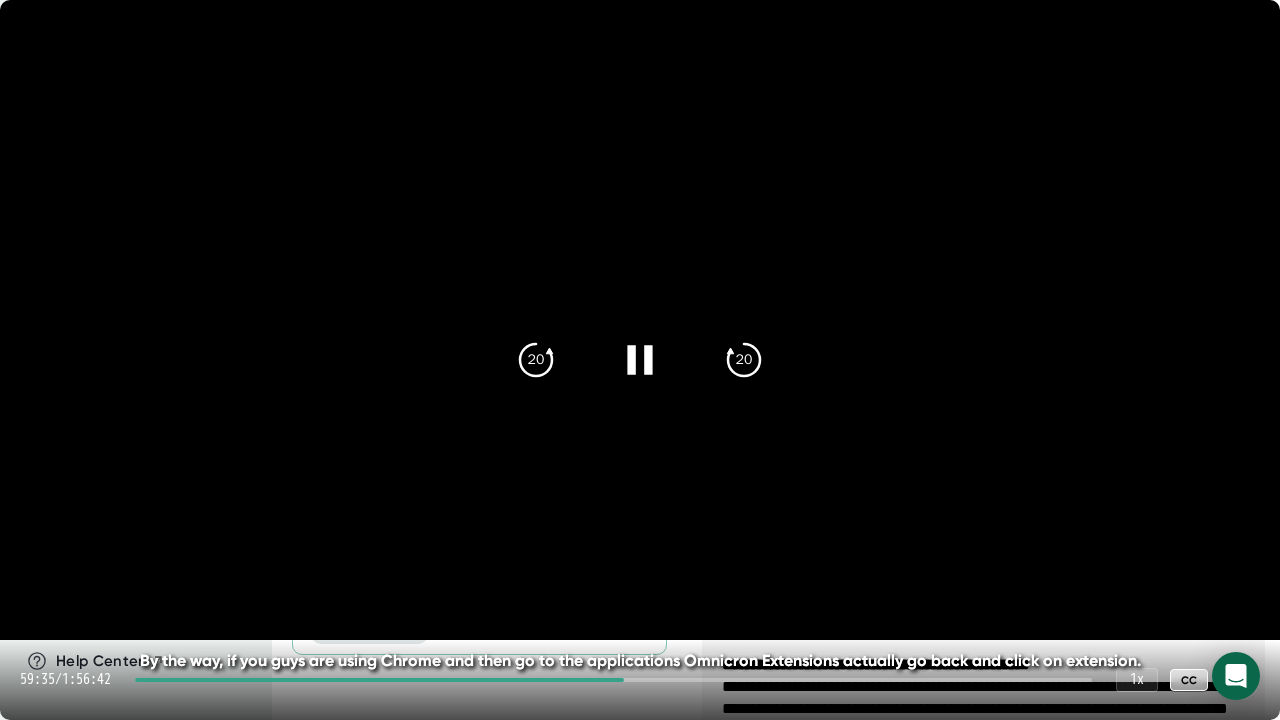click at bounding box center [379, 680] 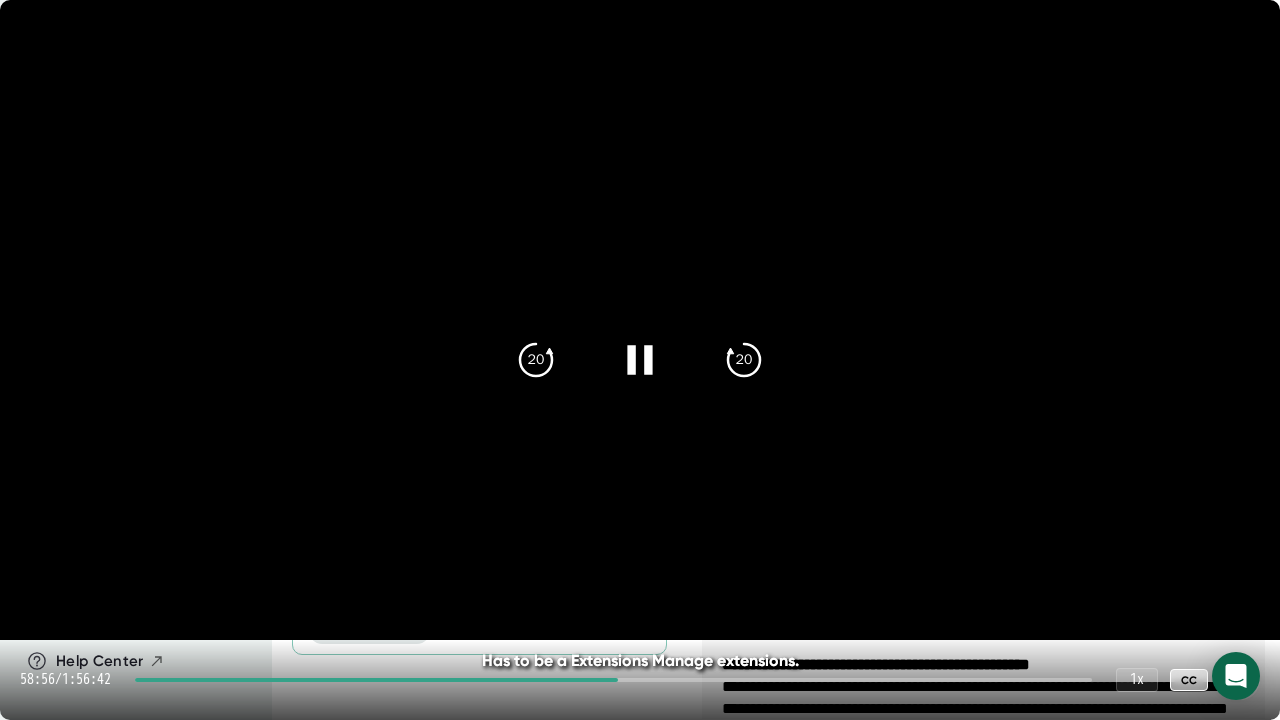 click at bounding box center (376, 680) 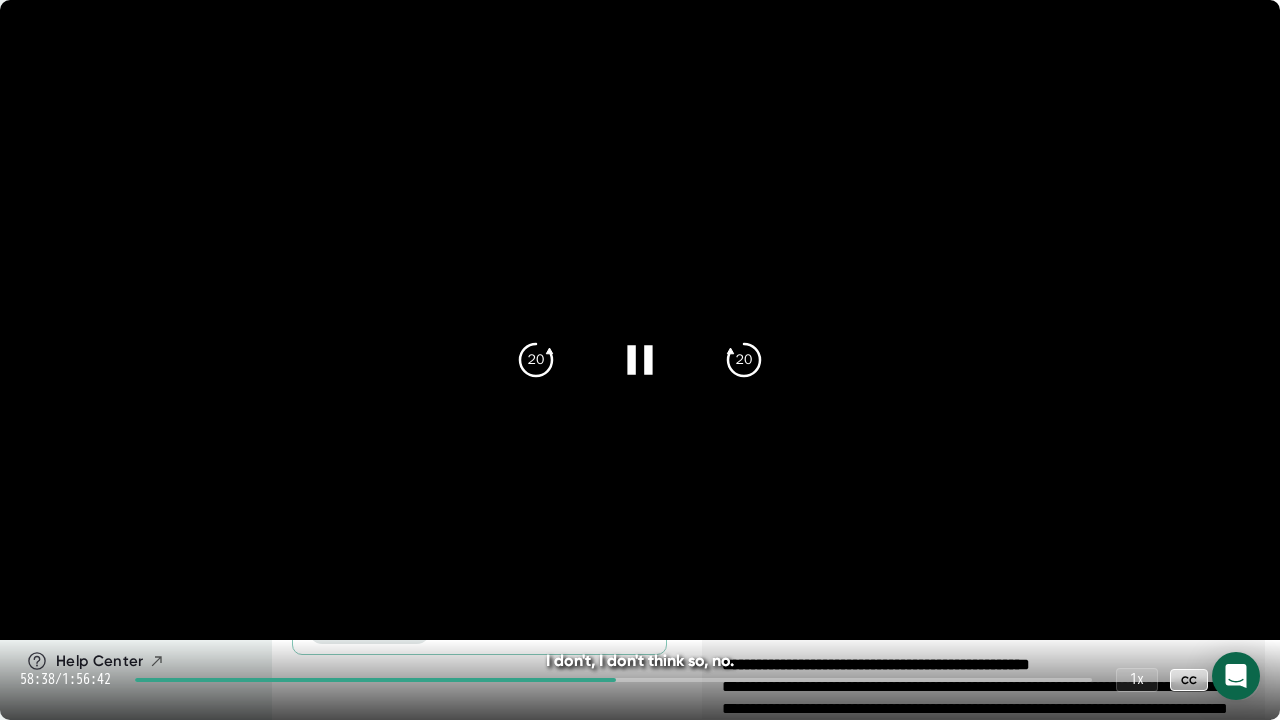 click 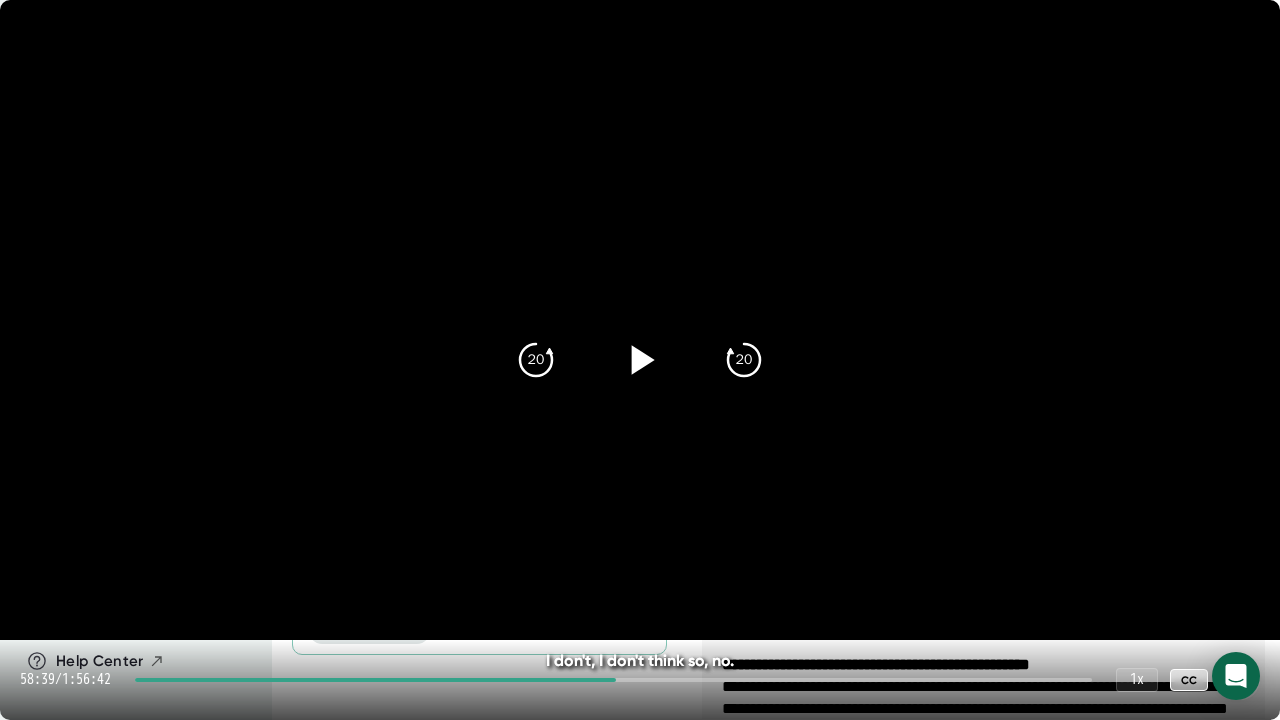 click 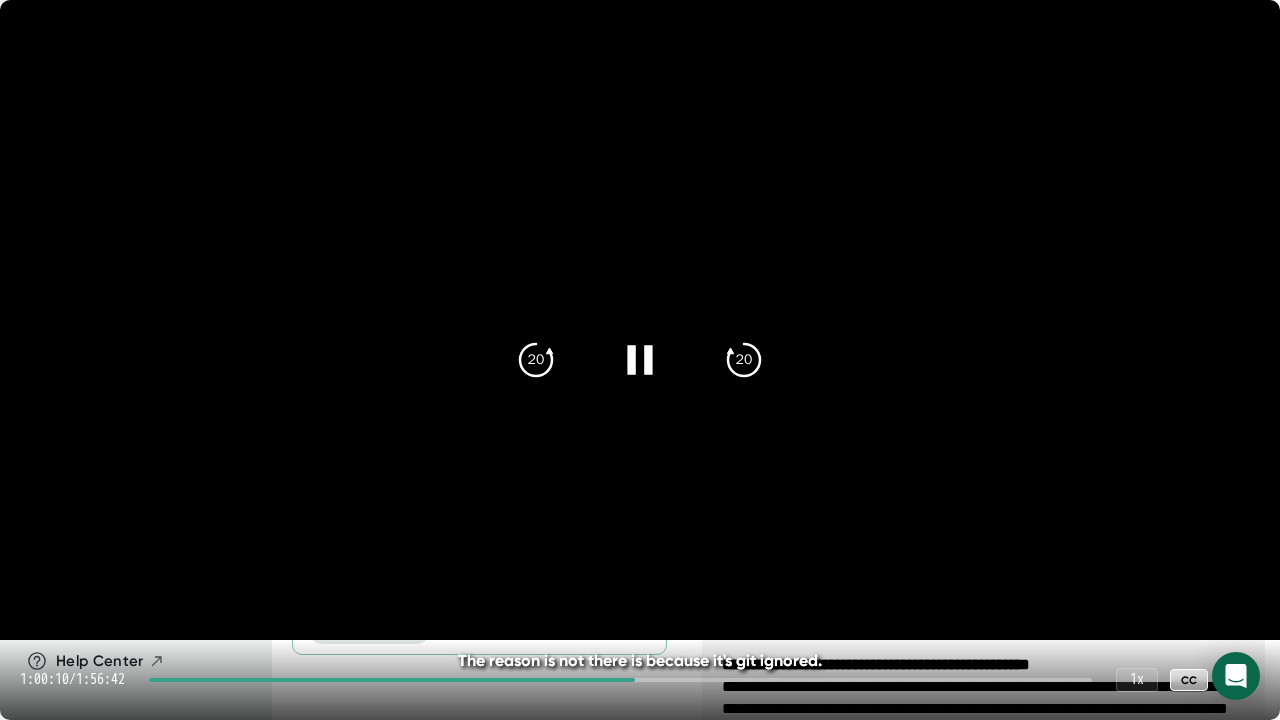click 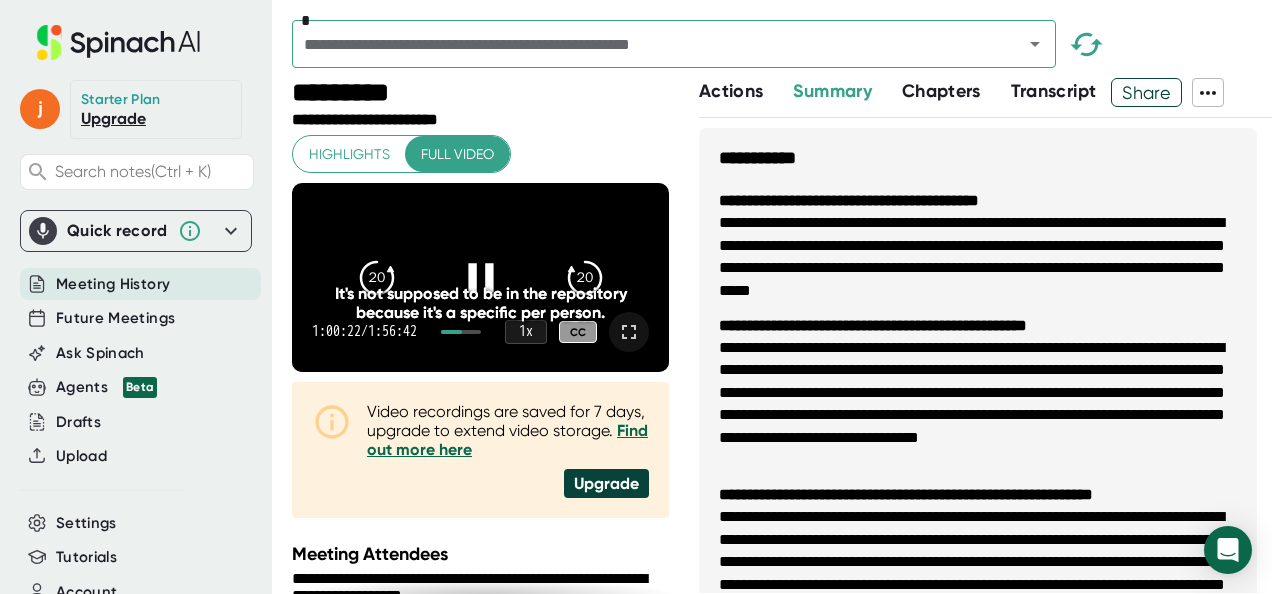 click 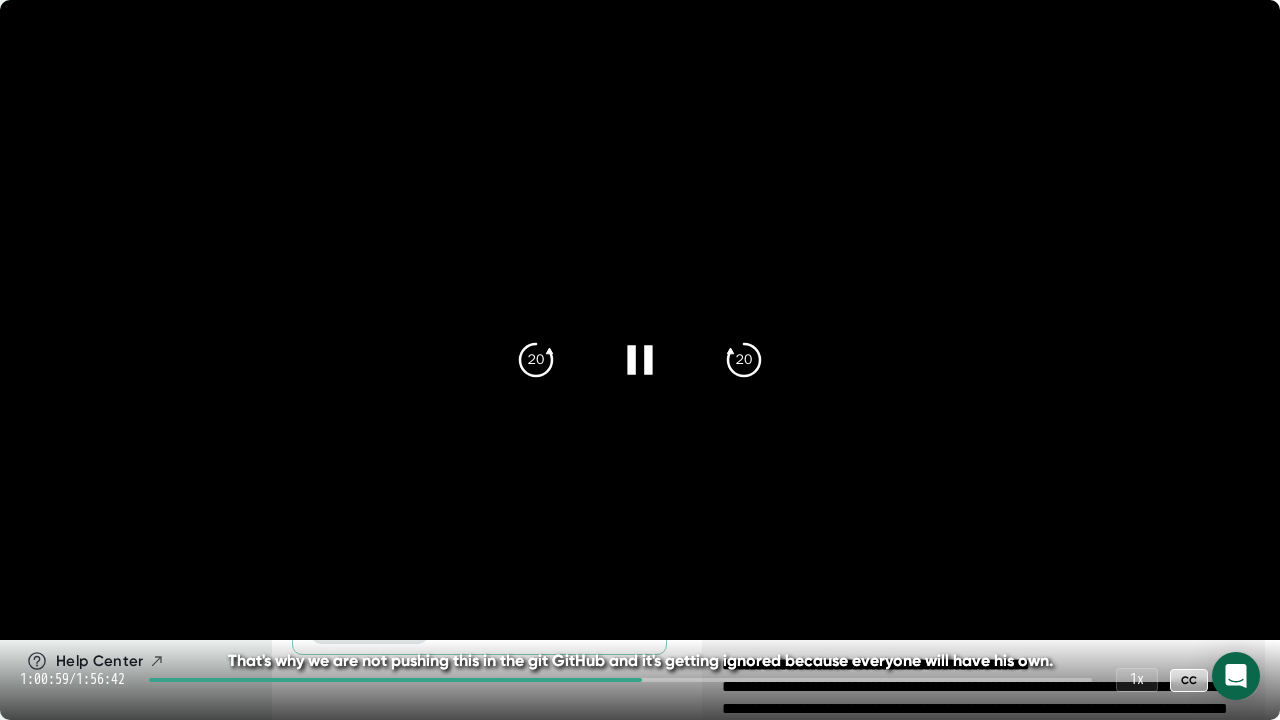 click 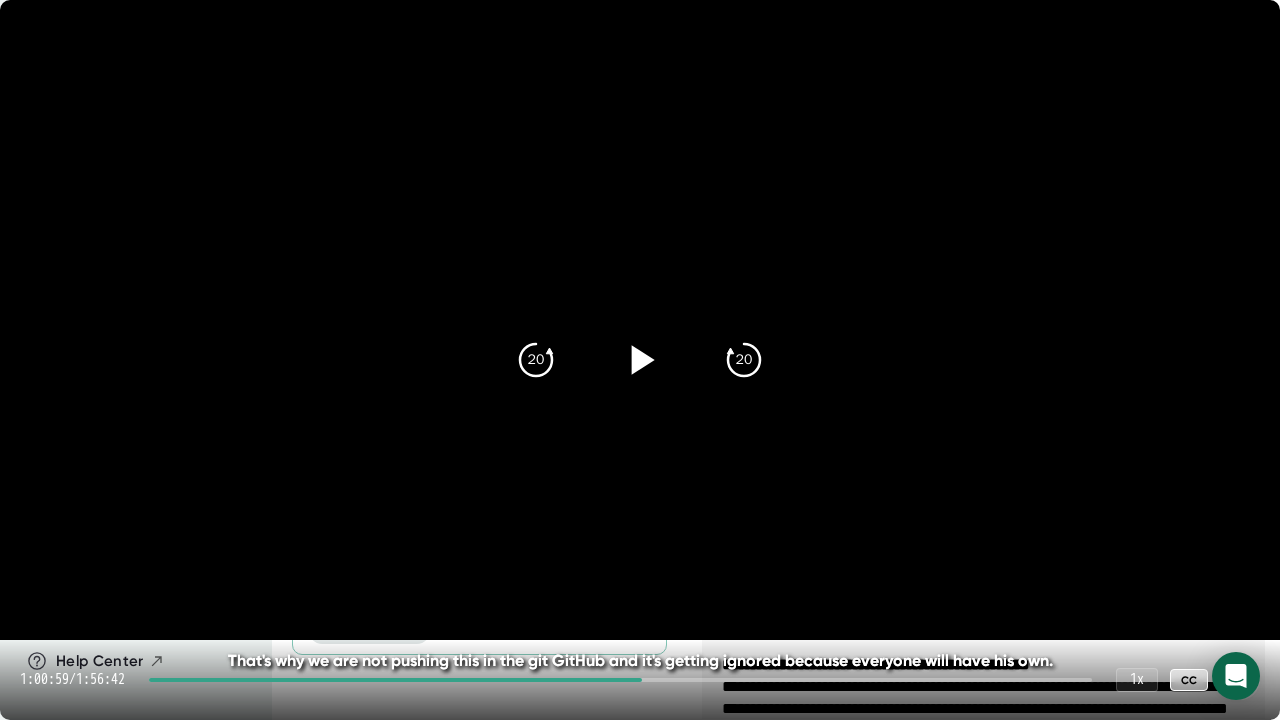 click 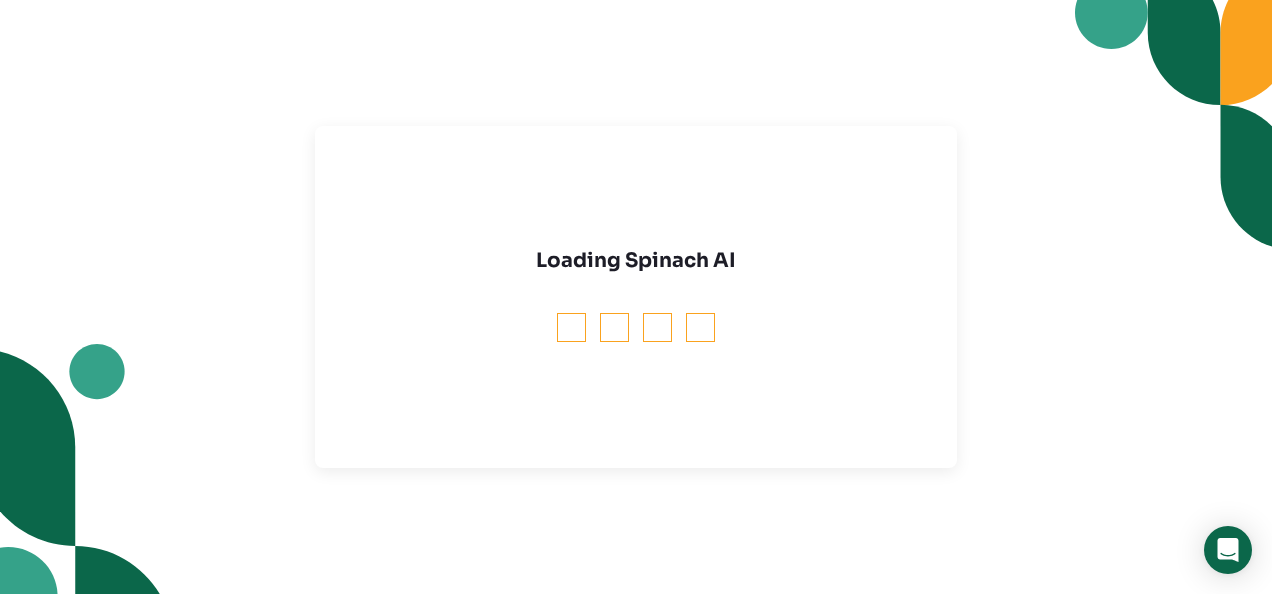 scroll, scrollTop: 0, scrollLeft: 0, axis: both 